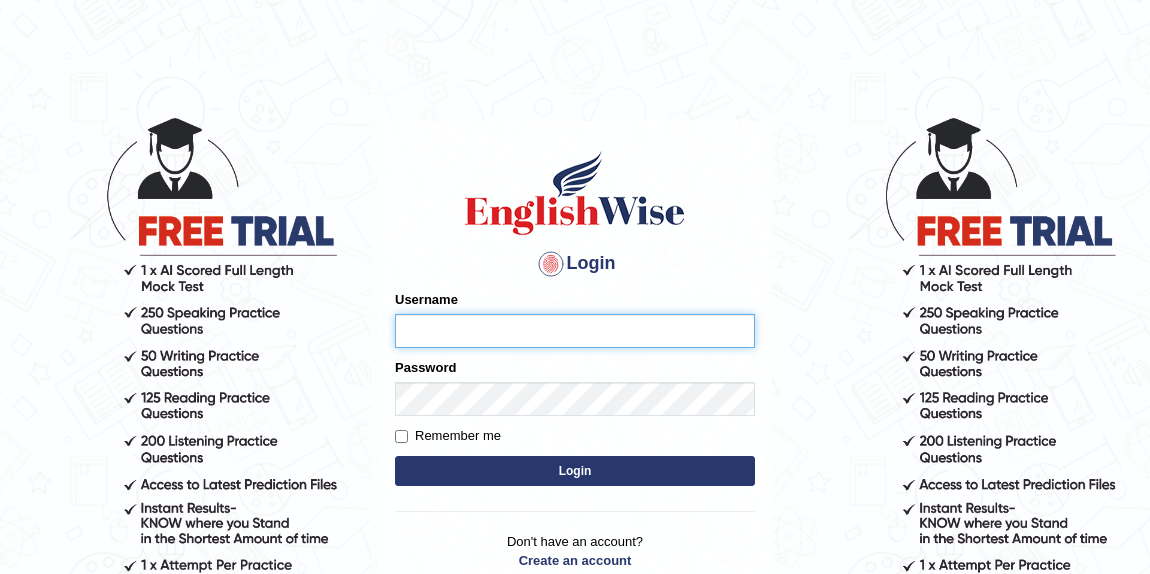 scroll, scrollTop: 0, scrollLeft: 0, axis: both 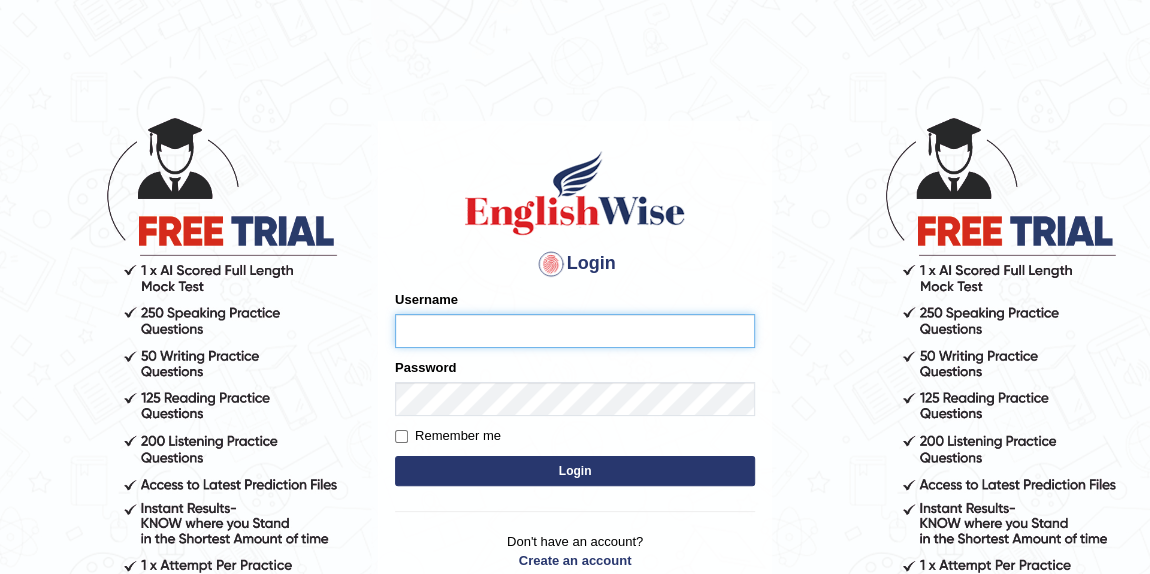 type on "Aditya1" 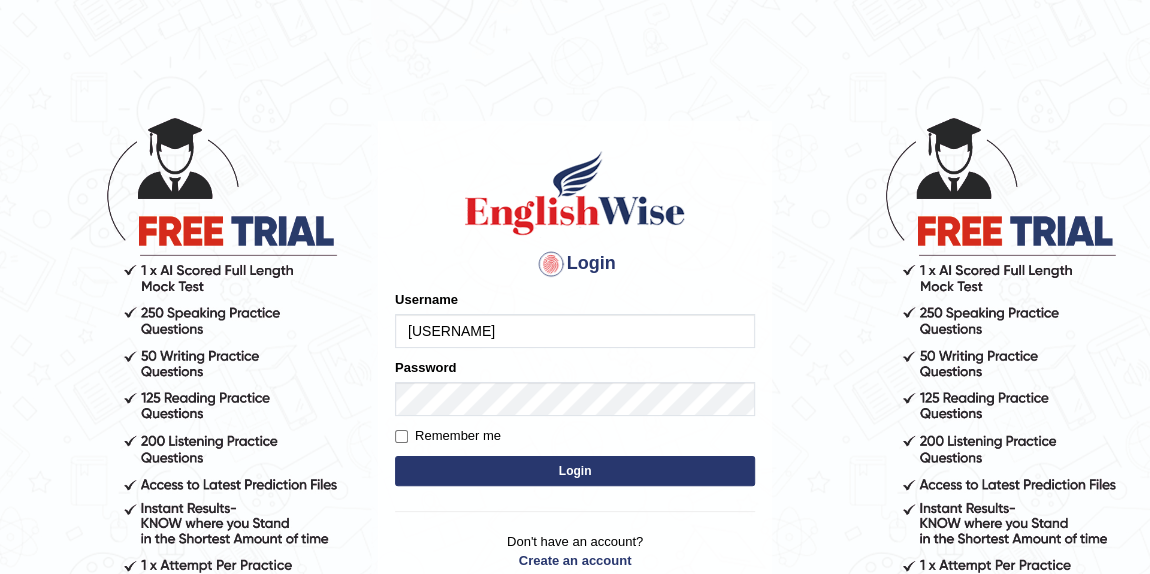 click on "Please fix the following errors:
Username
Aditya1
Password
Remember me
Login" at bounding box center (575, 390) 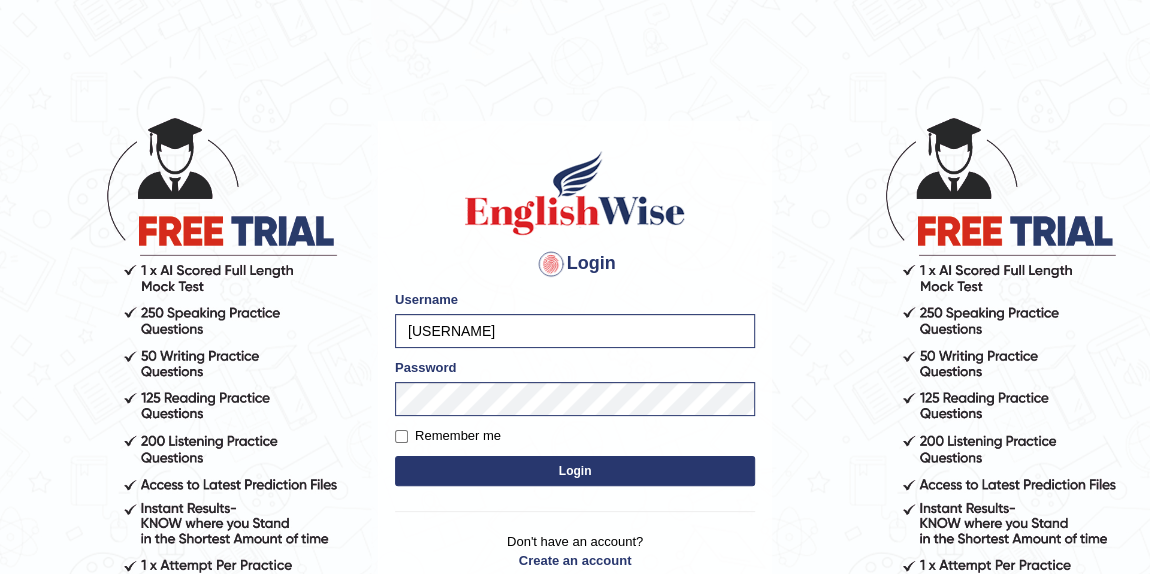click on "Remember me" at bounding box center (448, 436) 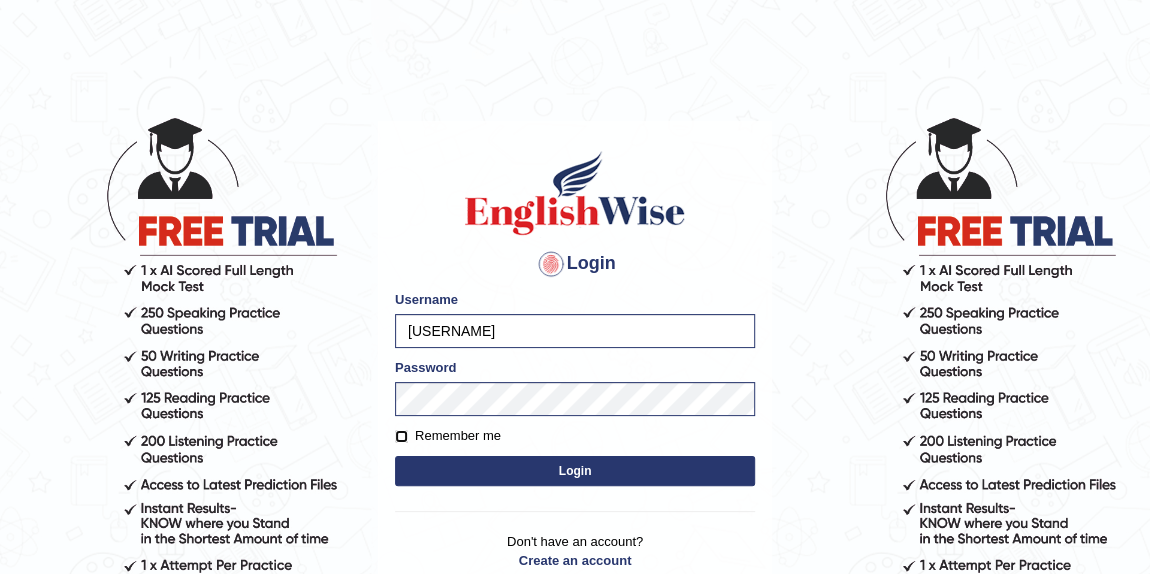 checkbox on "true" 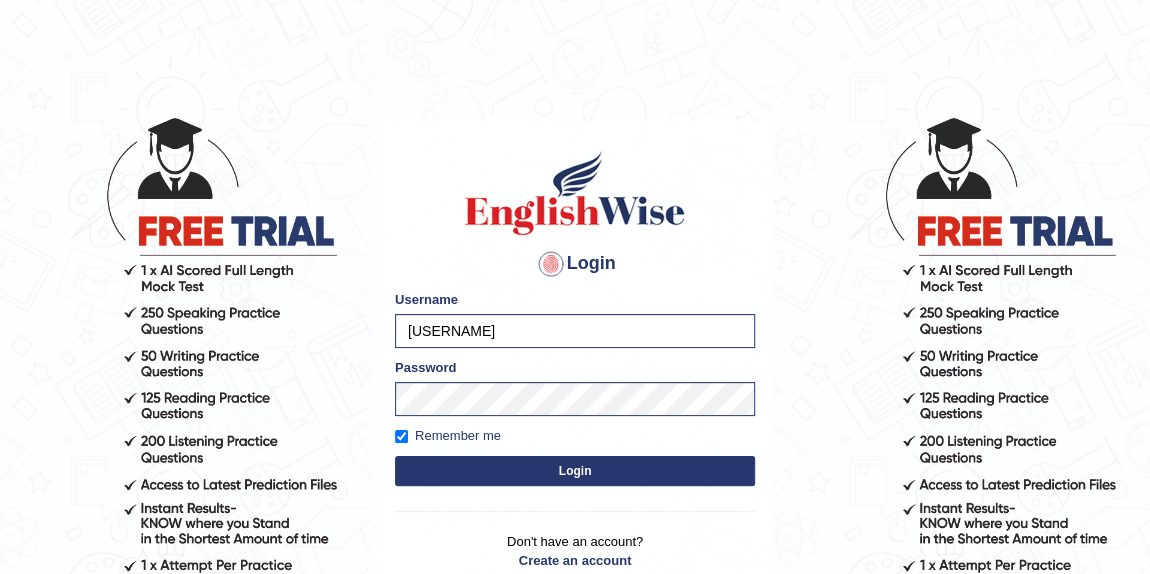 click on "Login" at bounding box center [575, 471] 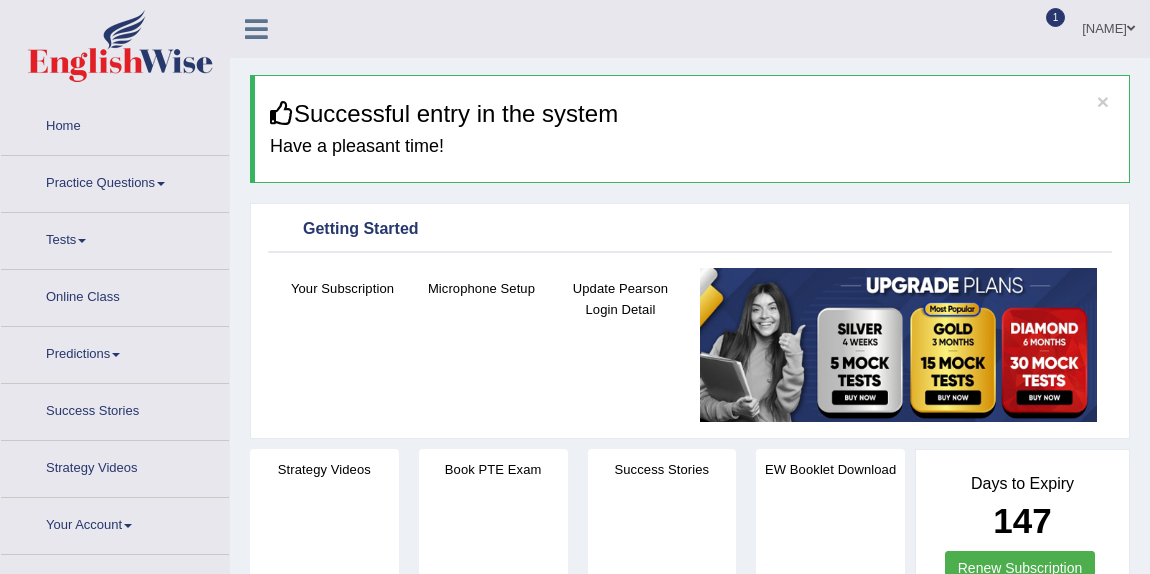 scroll, scrollTop: 0, scrollLeft: 0, axis: both 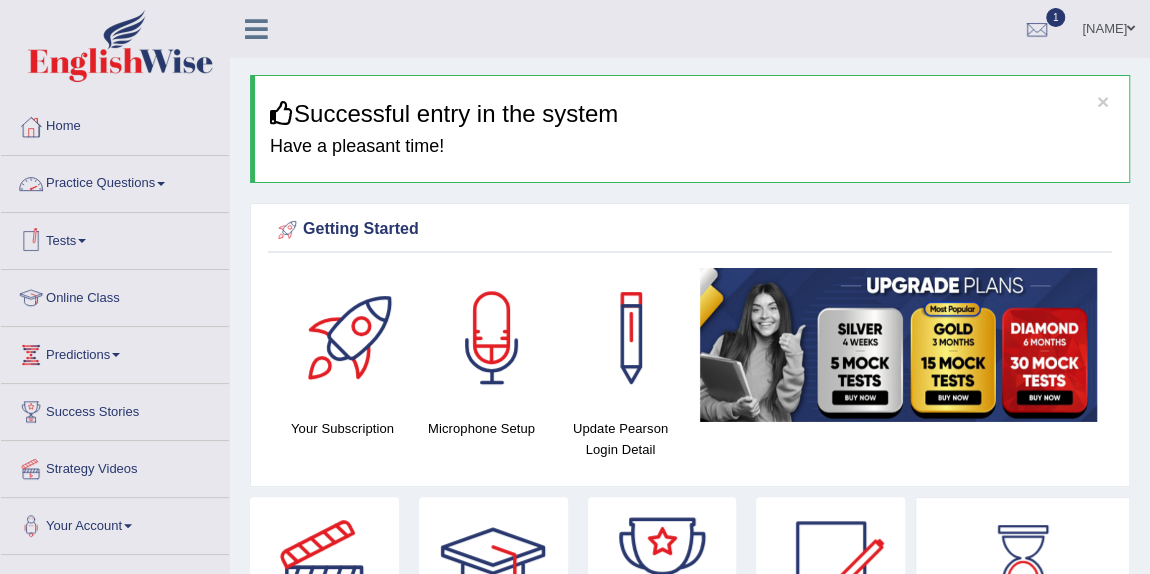 click at bounding box center [161, 184] 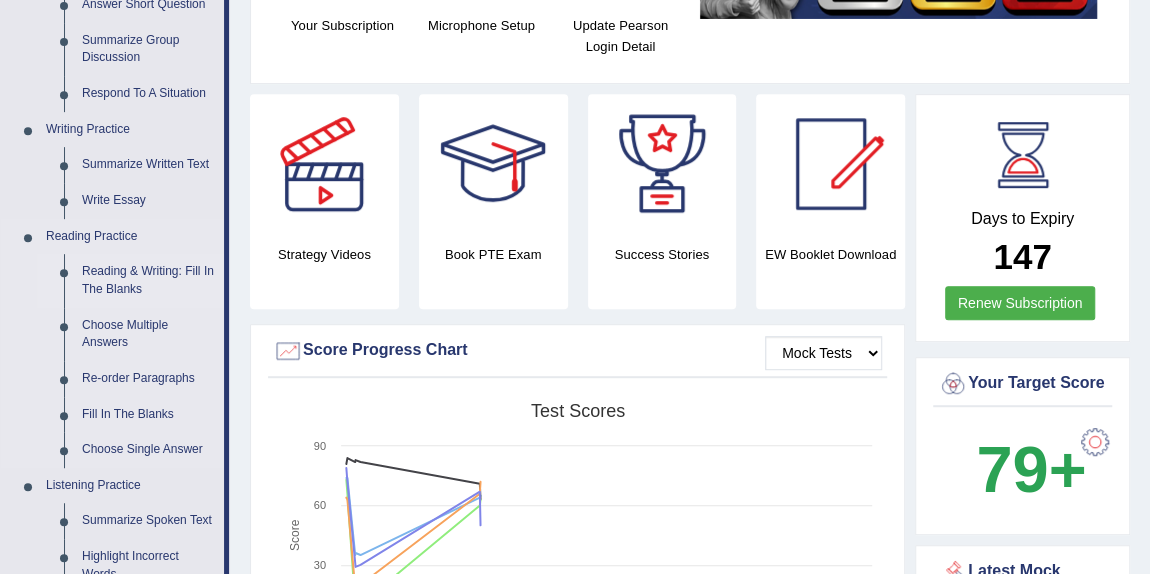 scroll, scrollTop: 401, scrollLeft: 0, axis: vertical 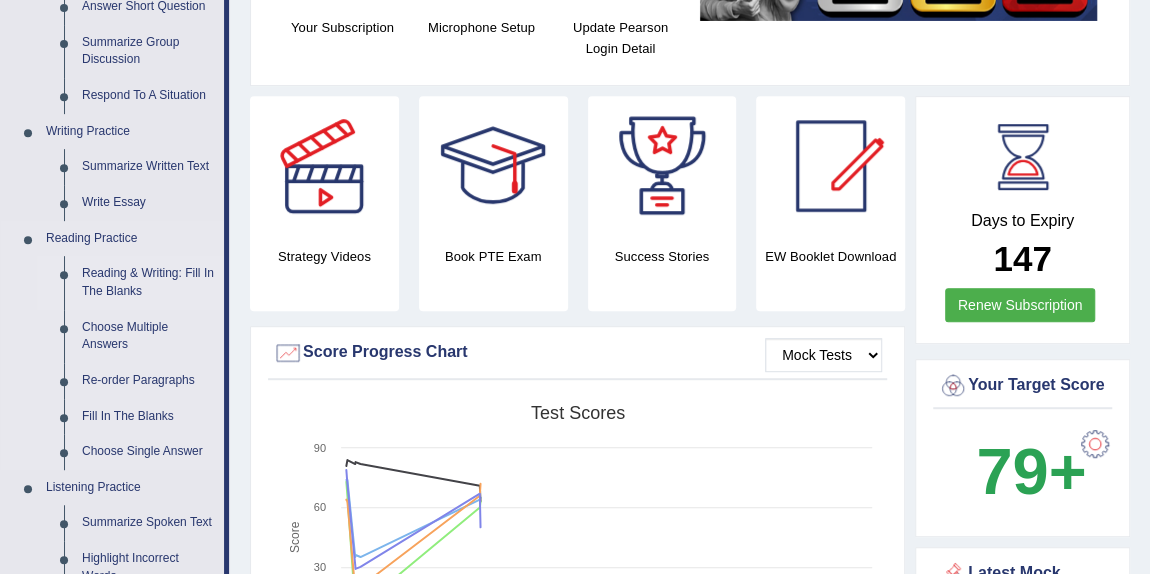 click on "Reading & Writing: Fill In The Blanks" at bounding box center [148, 282] 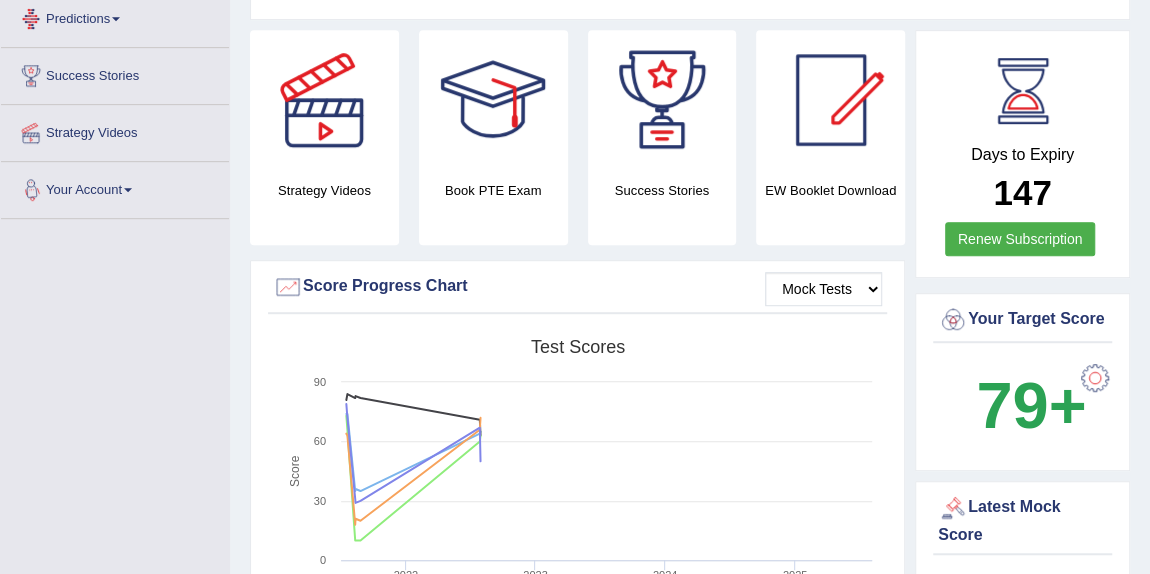 scroll, scrollTop: 599, scrollLeft: 0, axis: vertical 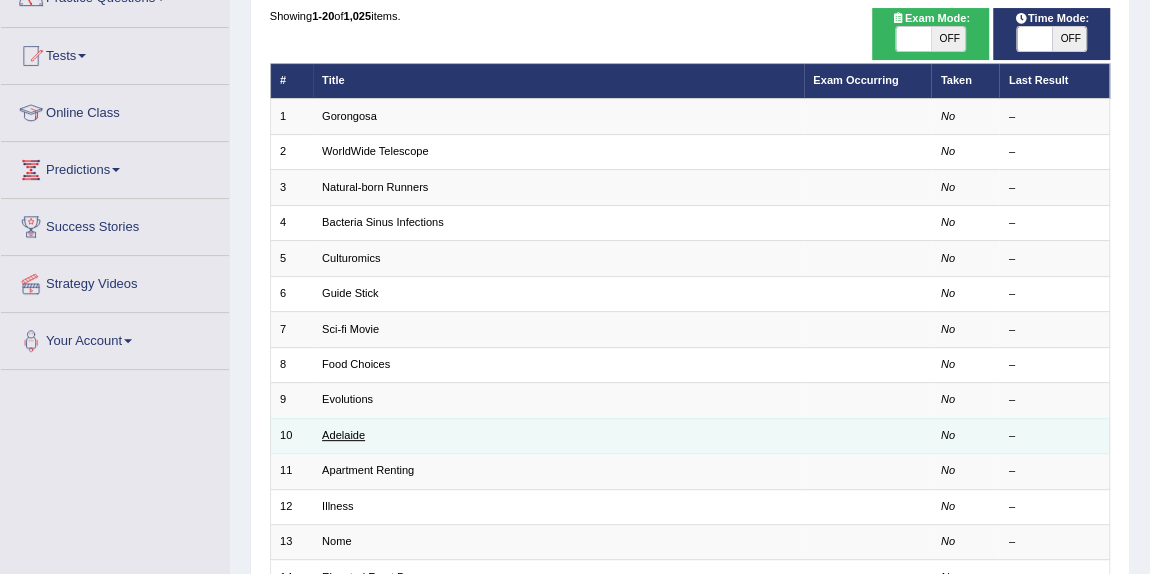 click on "Adelaide" at bounding box center [343, 435] 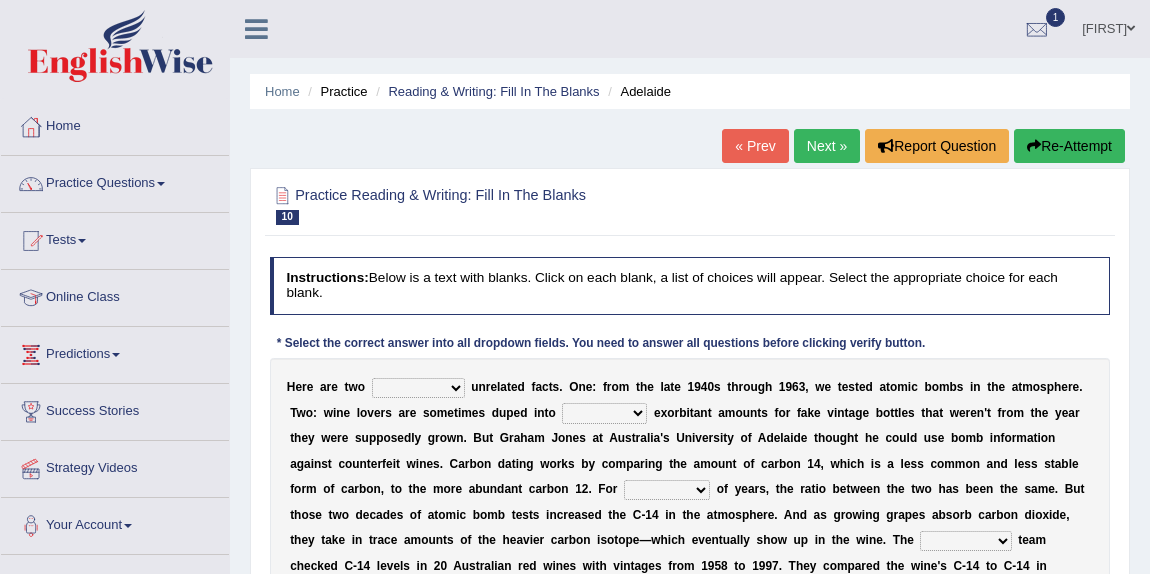 scroll, scrollTop: 0, scrollLeft: 0, axis: both 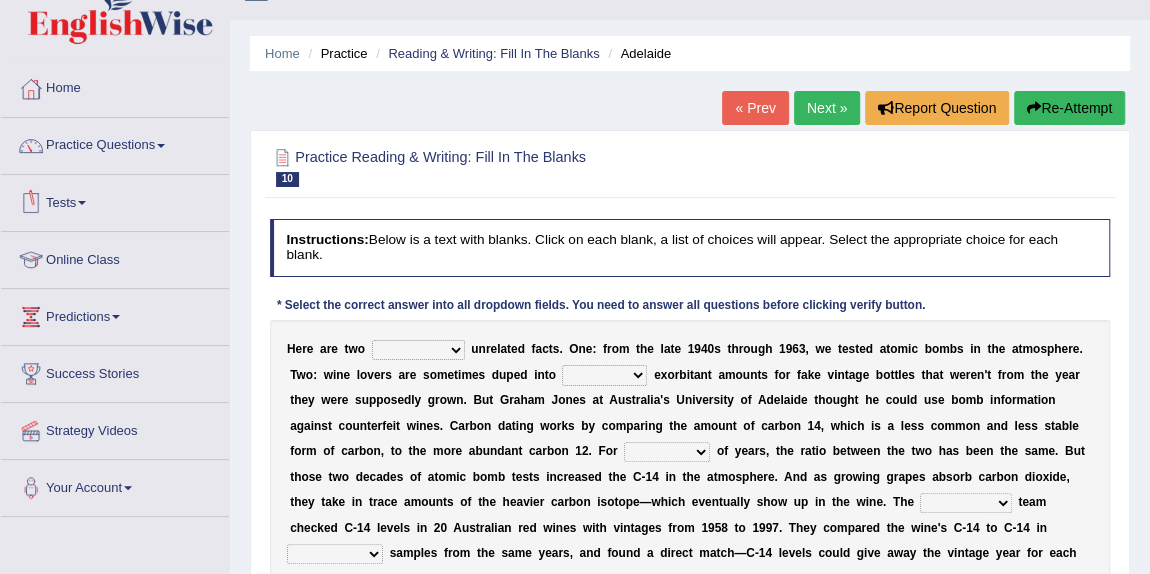 click on "Tests" at bounding box center [115, 200] 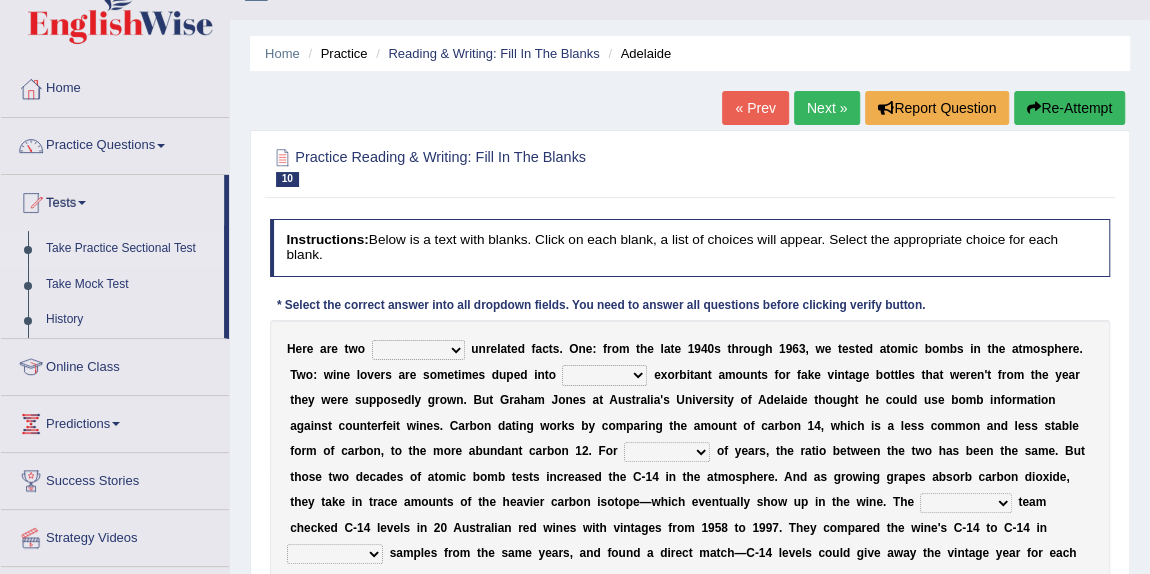 click on "Take Practice Sectional Test" at bounding box center [130, 249] 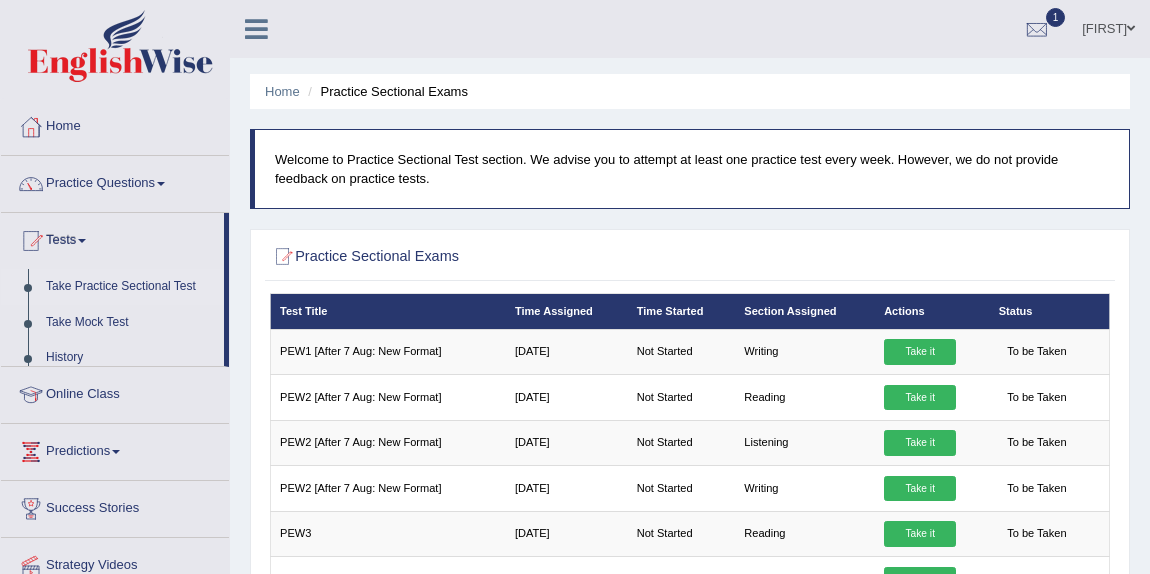scroll, scrollTop: 0, scrollLeft: 0, axis: both 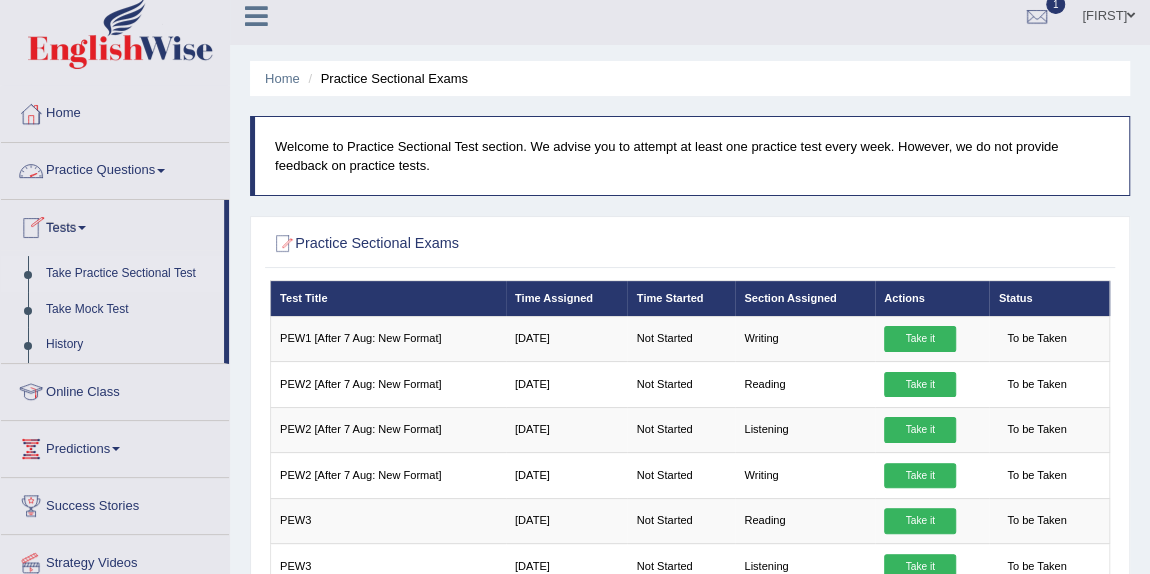 click on "Practice Questions" at bounding box center (115, 168) 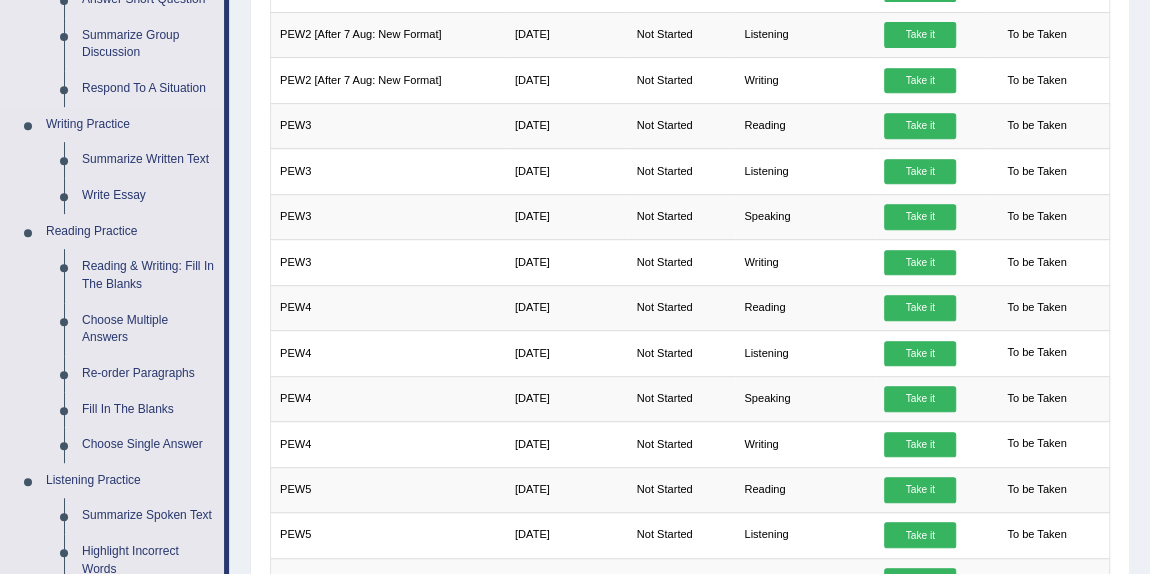 scroll, scrollTop: 409, scrollLeft: 0, axis: vertical 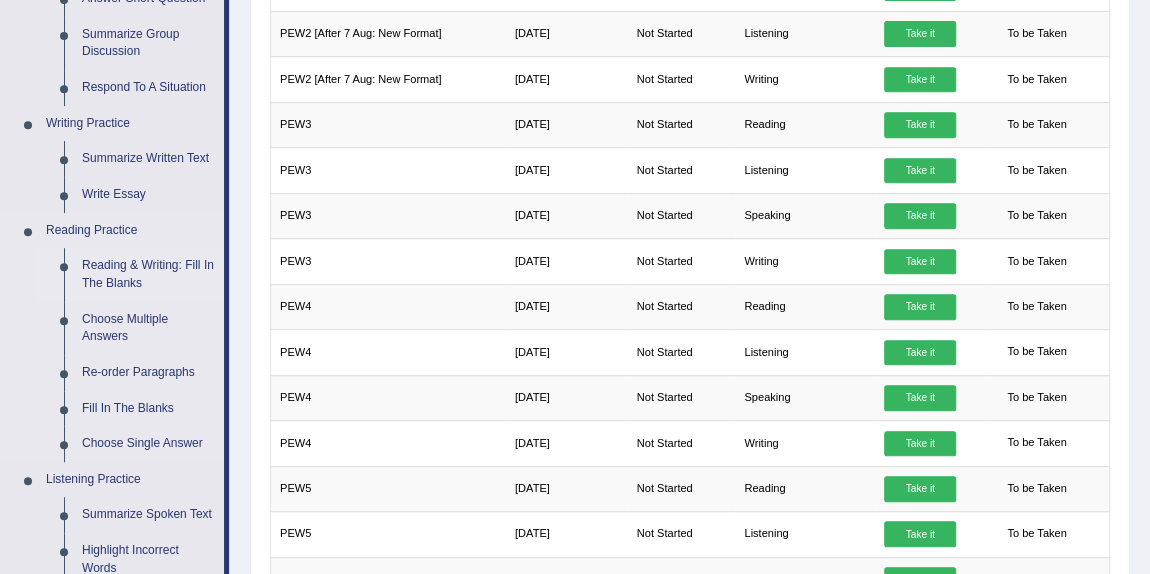 click on "Reading & Writing: Fill In The Blanks" at bounding box center [148, 274] 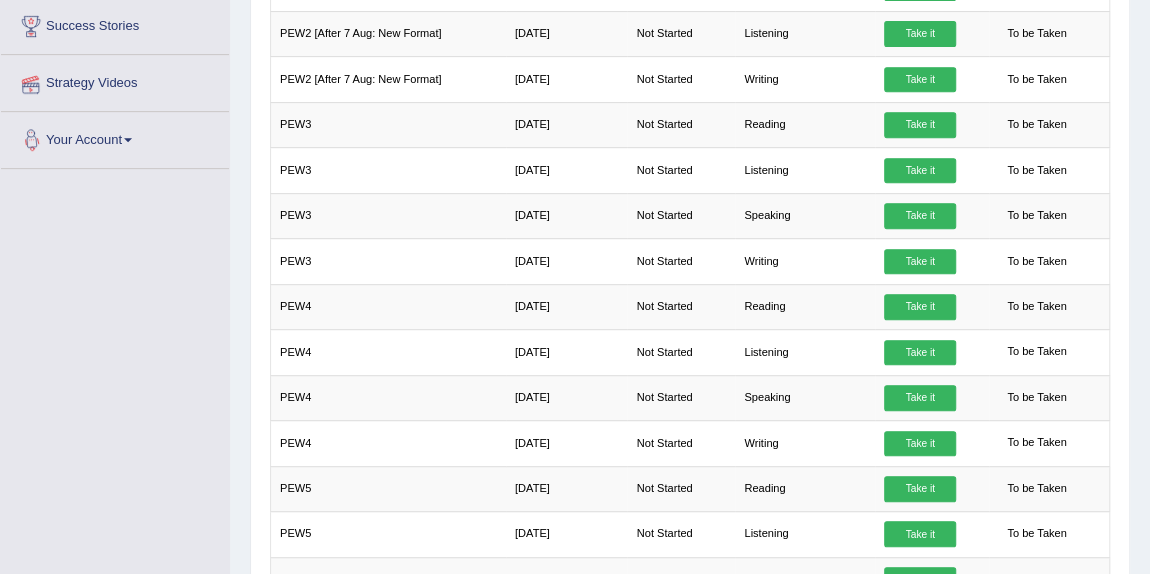 scroll, scrollTop: 632, scrollLeft: 0, axis: vertical 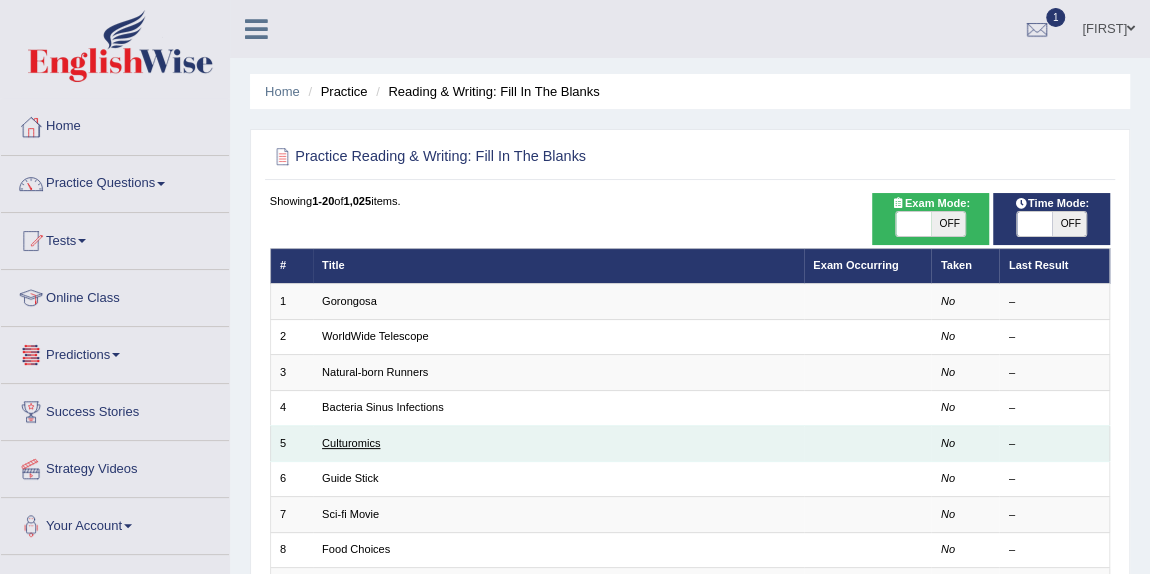 click on "Culturomics" at bounding box center (351, 443) 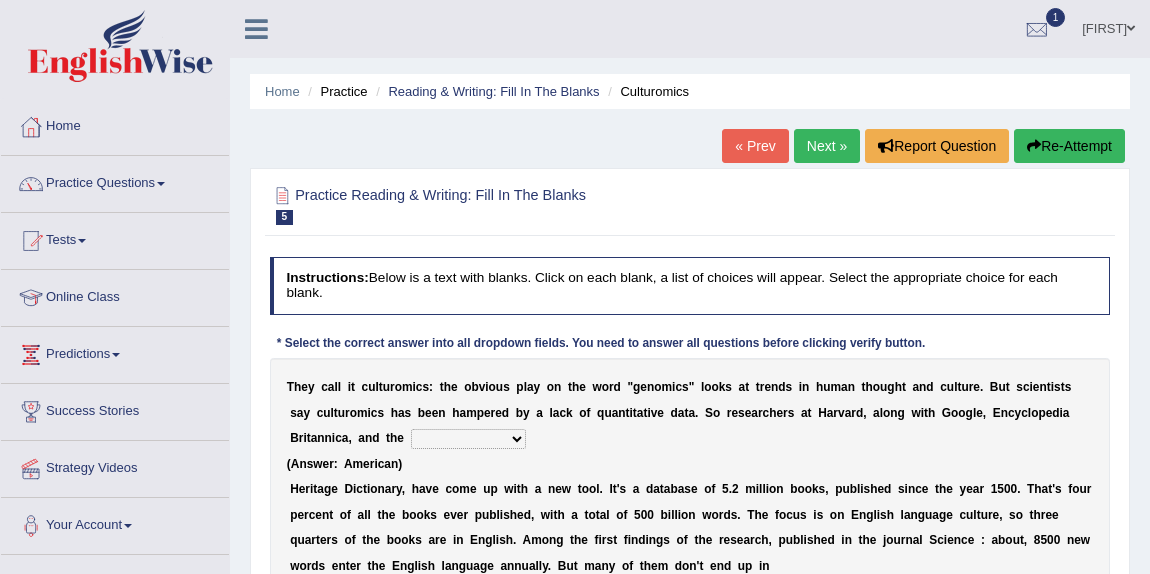 scroll, scrollTop: 0, scrollLeft: 0, axis: both 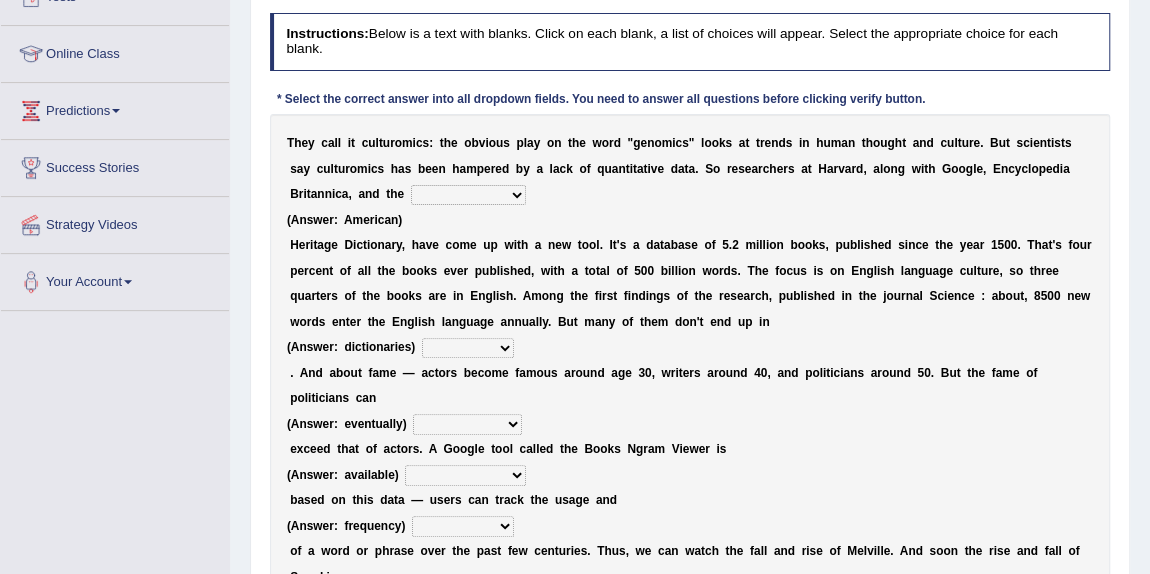 click on "Mettlesome Silicon Acetaminophen American" at bounding box center (468, 195) 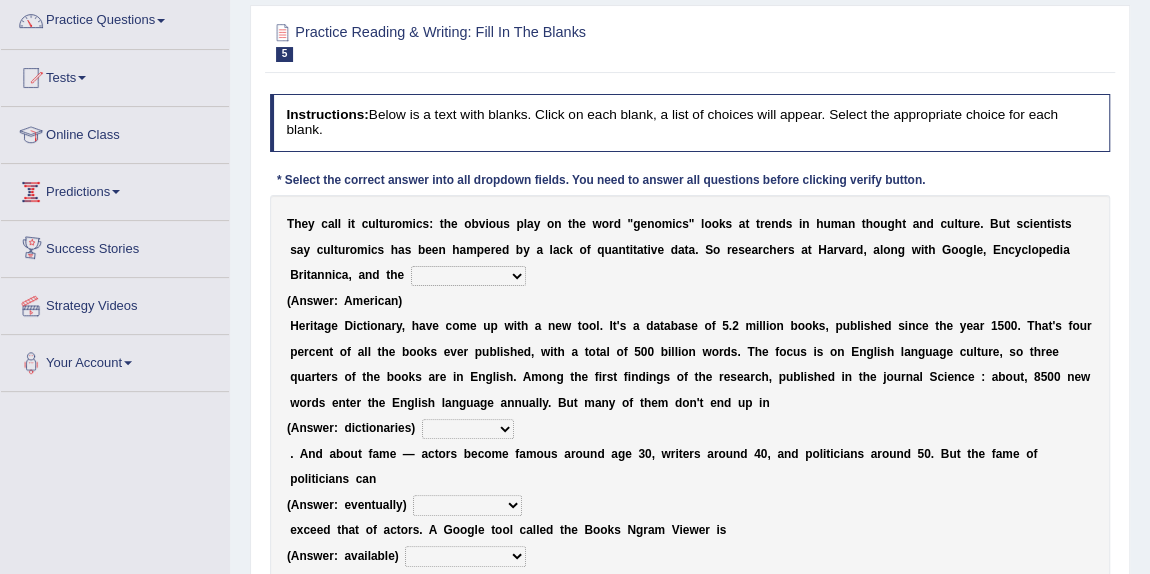 scroll, scrollTop: 132, scrollLeft: 0, axis: vertical 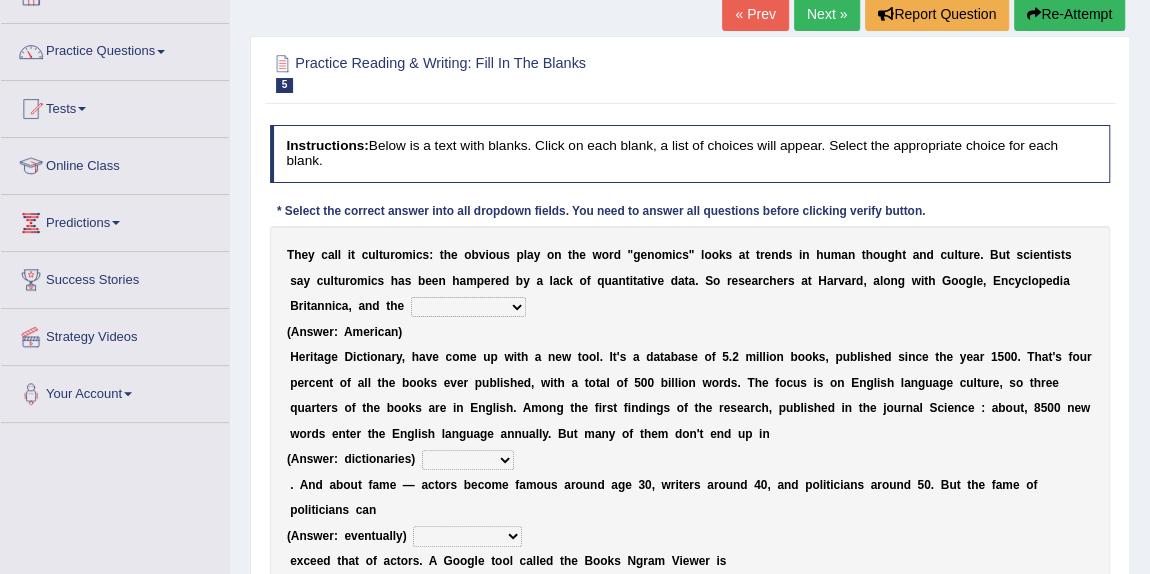 click on "Mettlesome Silicon Acetaminophen American" at bounding box center [468, 307] 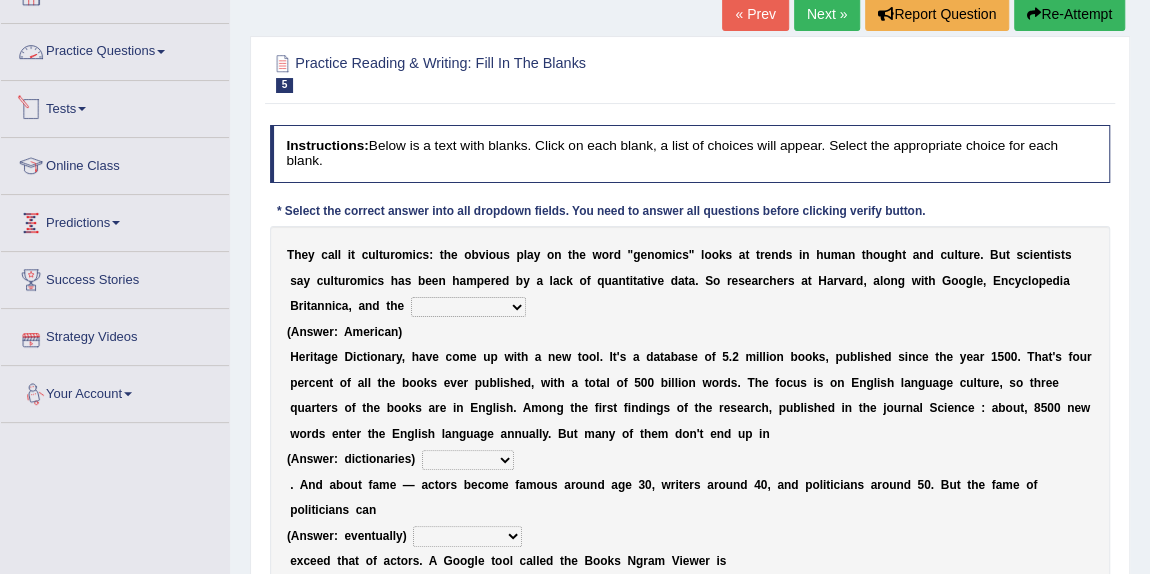 click on "Practice Questions" at bounding box center [115, 49] 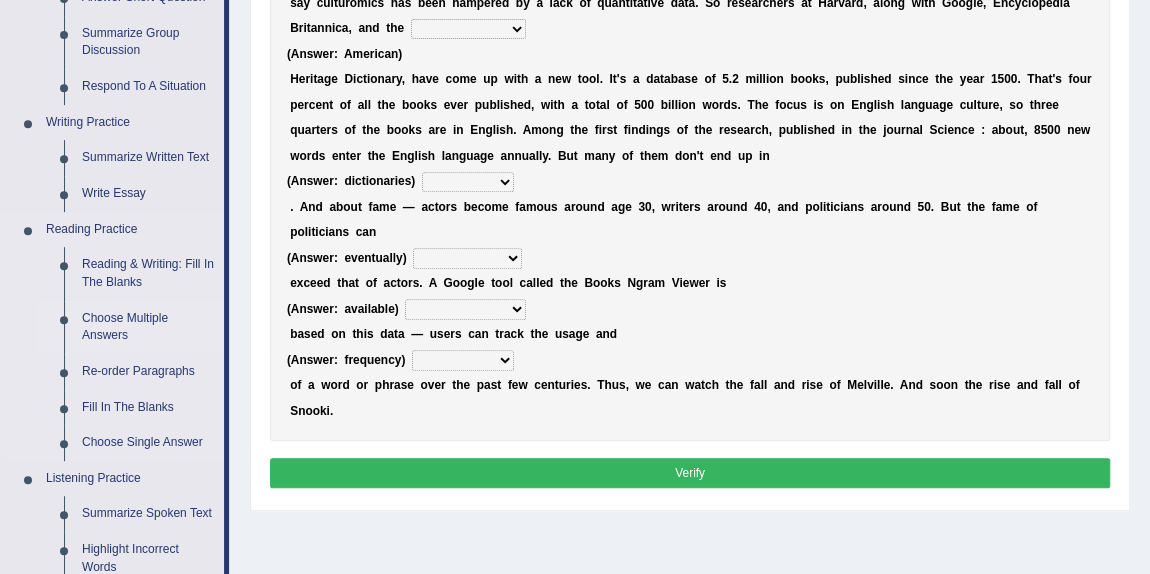scroll, scrollTop: 421, scrollLeft: 0, axis: vertical 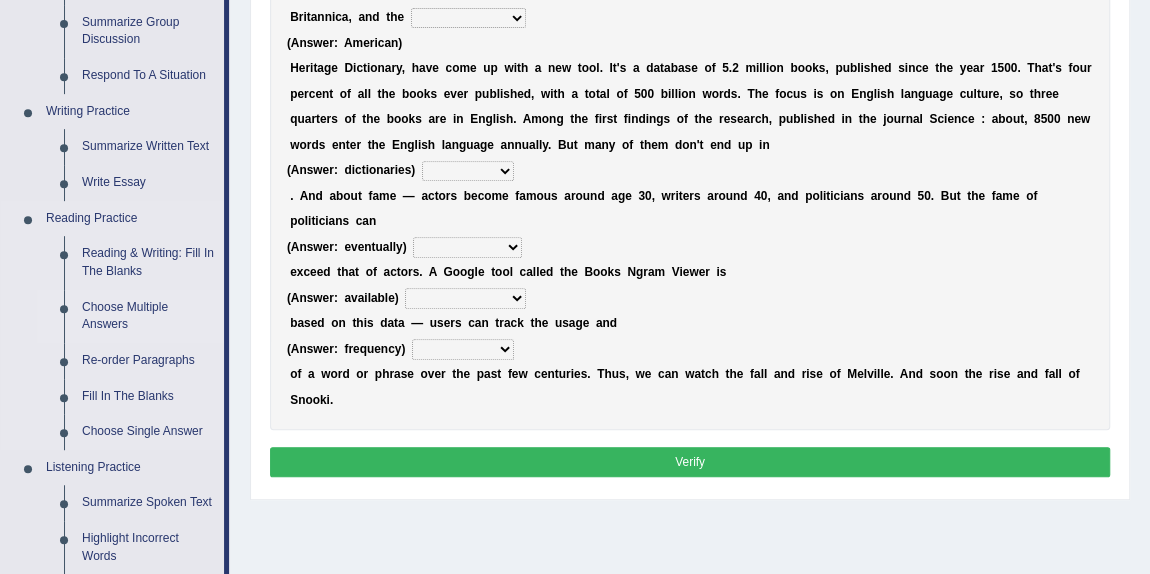click on "Choose Multiple Answers" at bounding box center [148, 316] 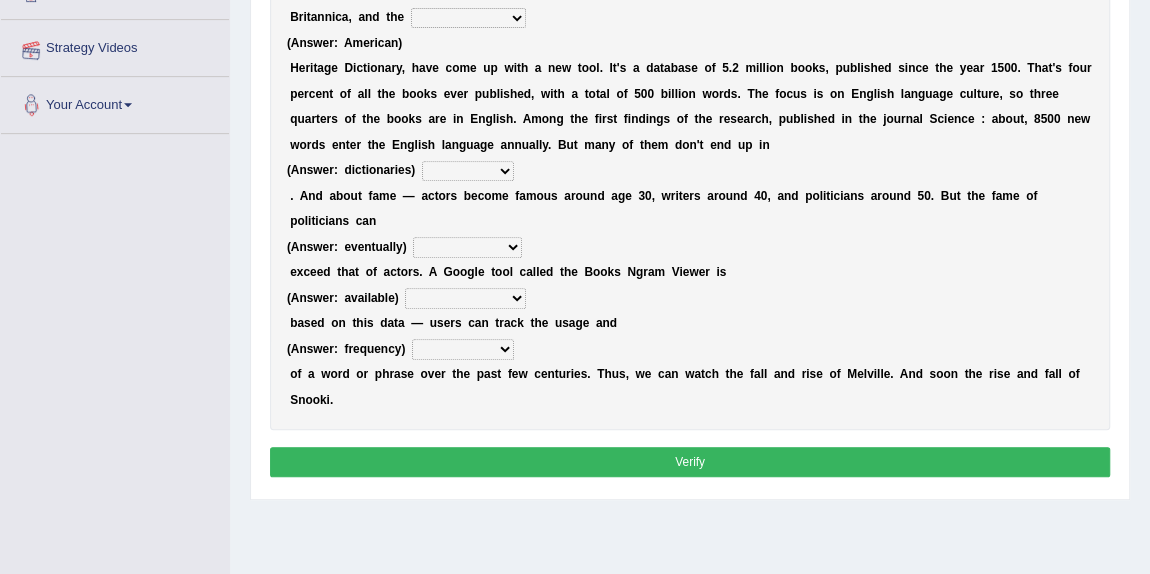 scroll, scrollTop: 427, scrollLeft: 0, axis: vertical 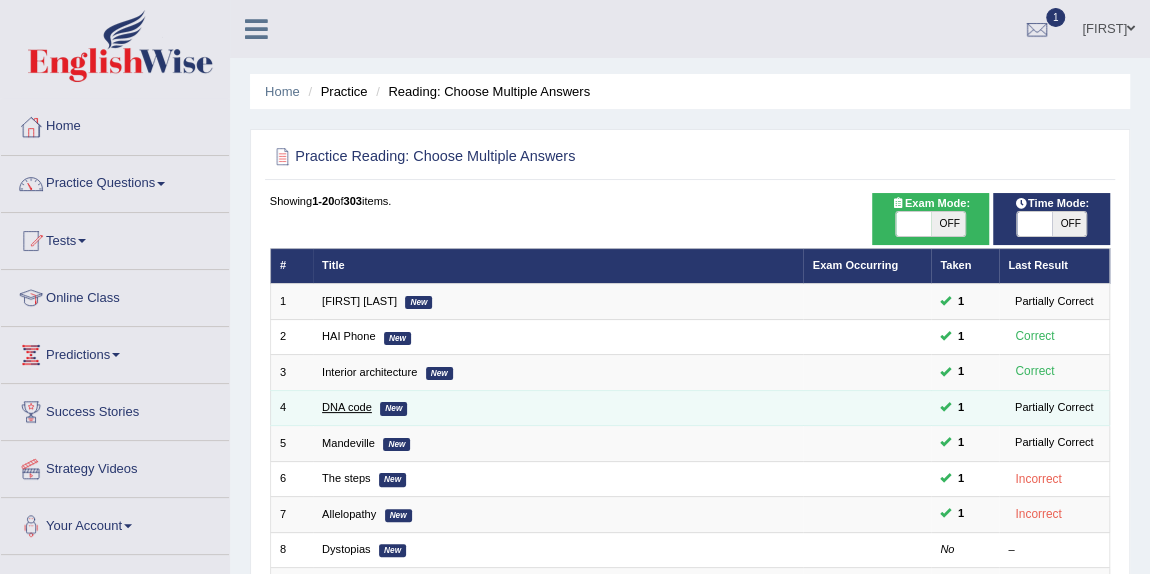 click on "DNA code" at bounding box center [347, 407] 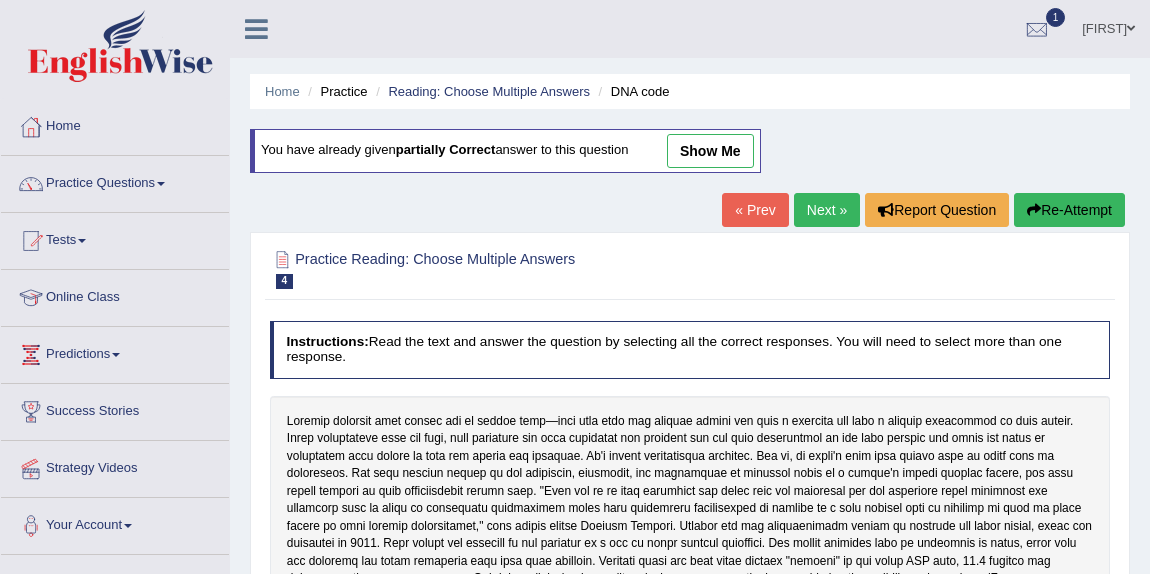 scroll, scrollTop: 0, scrollLeft: 0, axis: both 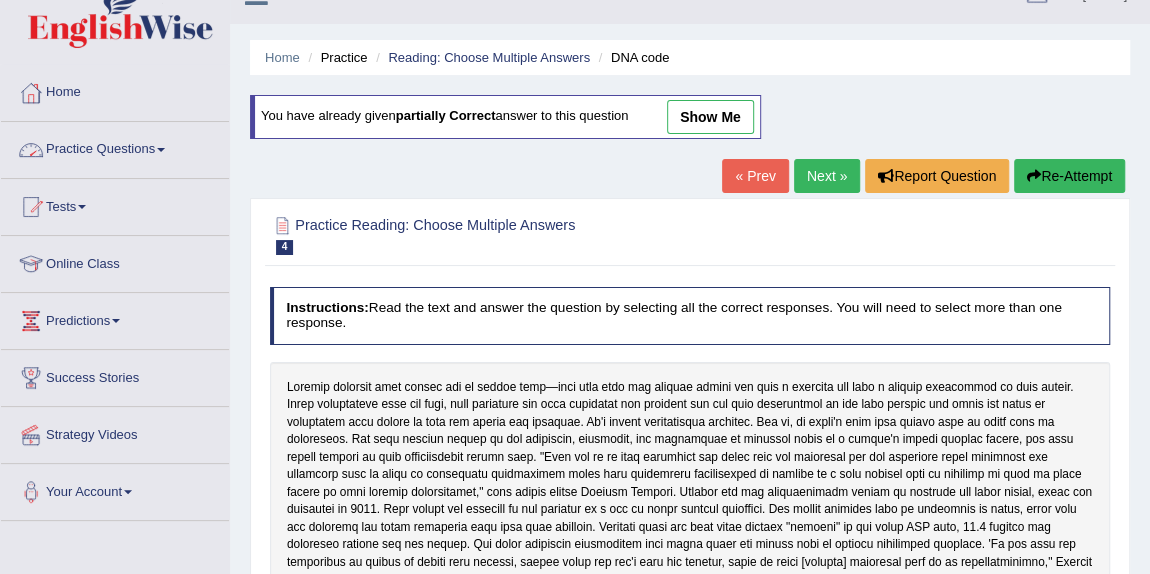 click on "Practice Questions" at bounding box center [115, 147] 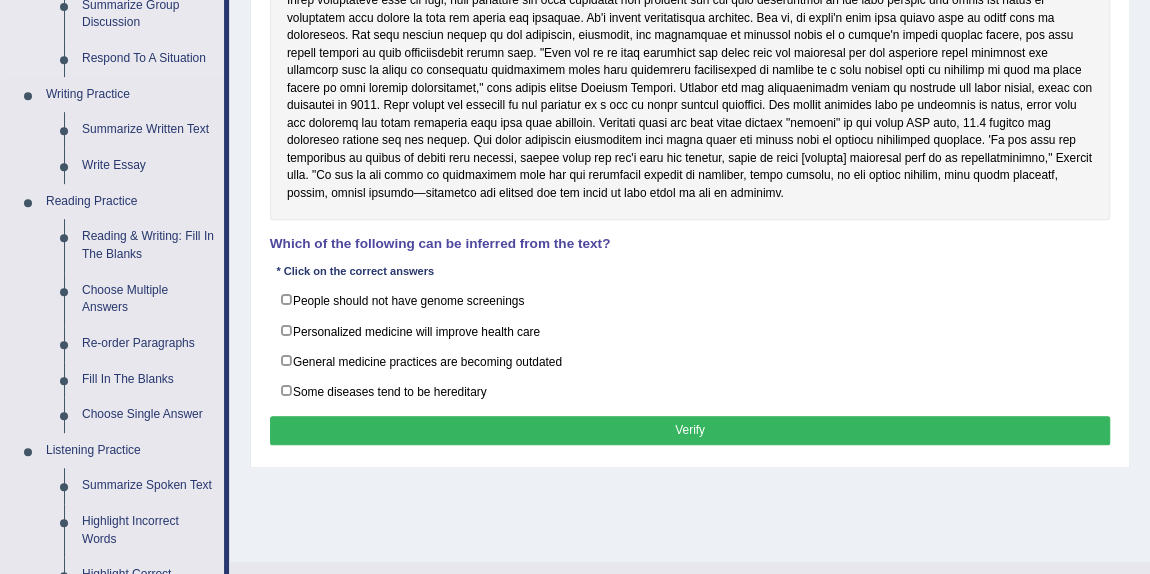 scroll, scrollTop: 441, scrollLeft: 0, axis: vertical 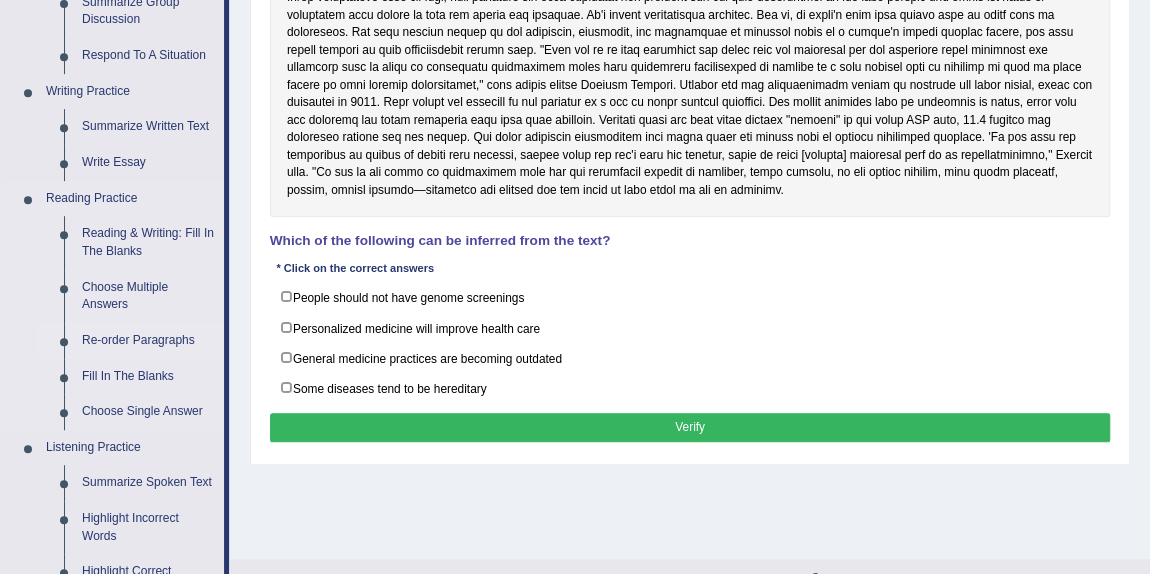 click on "Re-order Paragraphs" at bounding box center (148, 341) 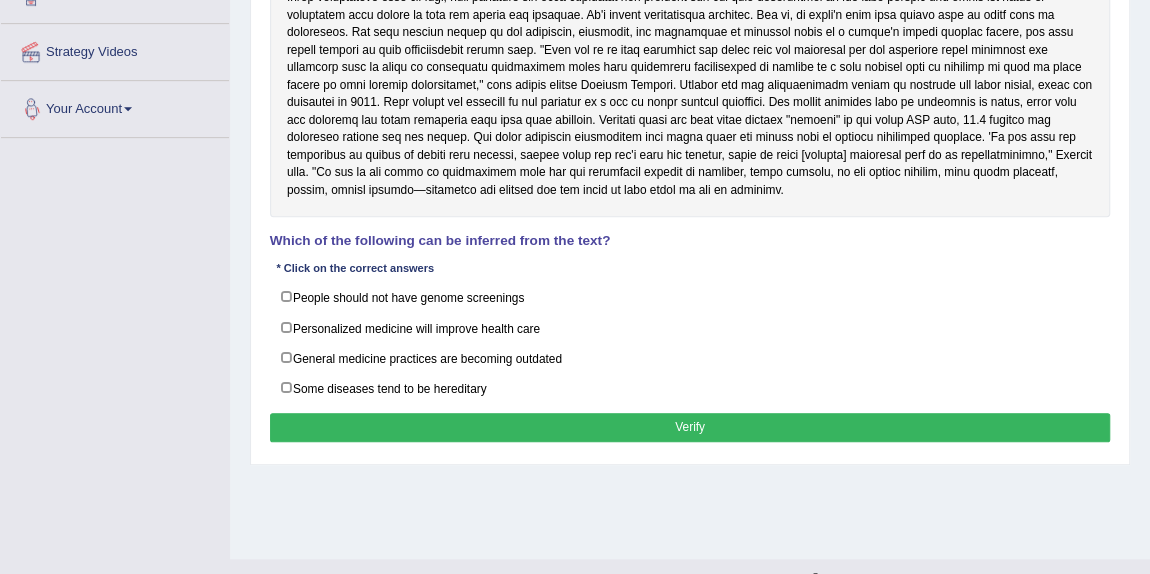 scroll, scrollTop: 476, scrollLeft: 0, axis: vertical 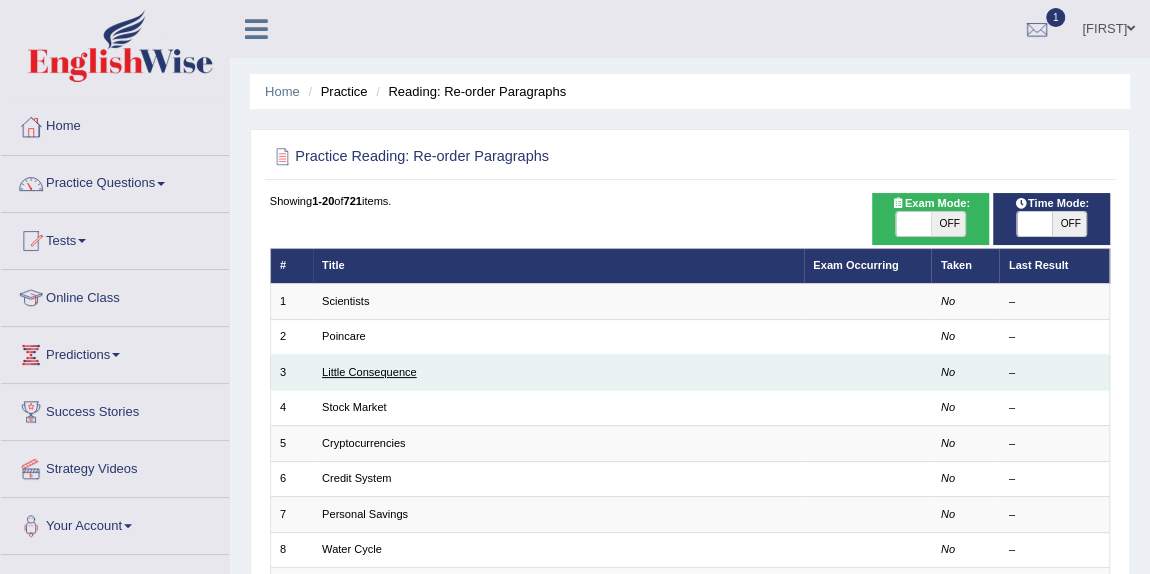 click on "Little Consequence" at bounding box center (369, 372) 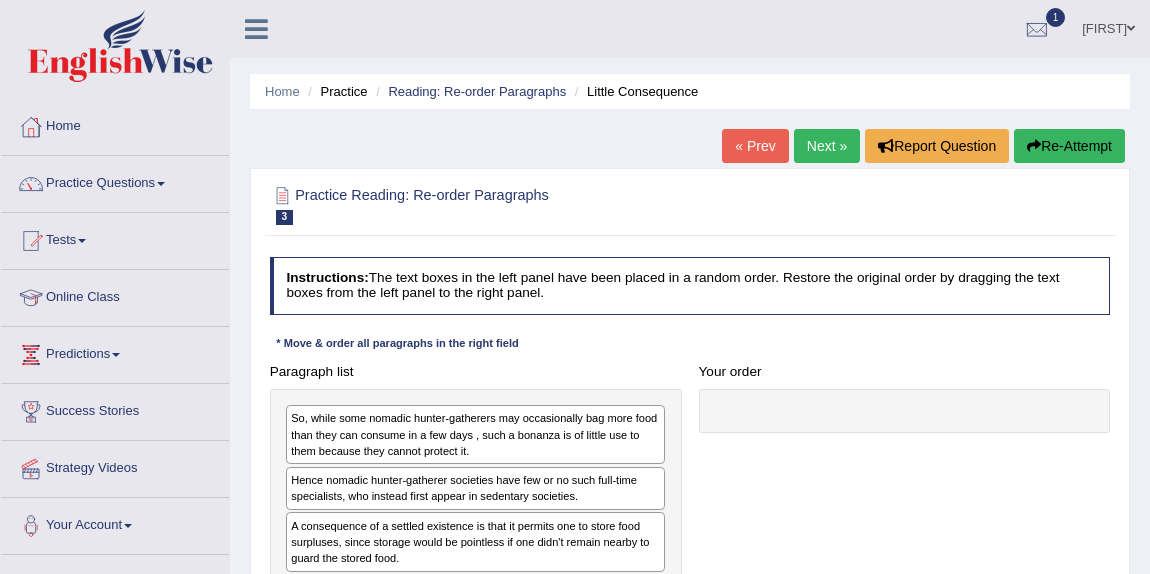 scroll, scrollTop: 0, scrollLeft: 0, axis: both 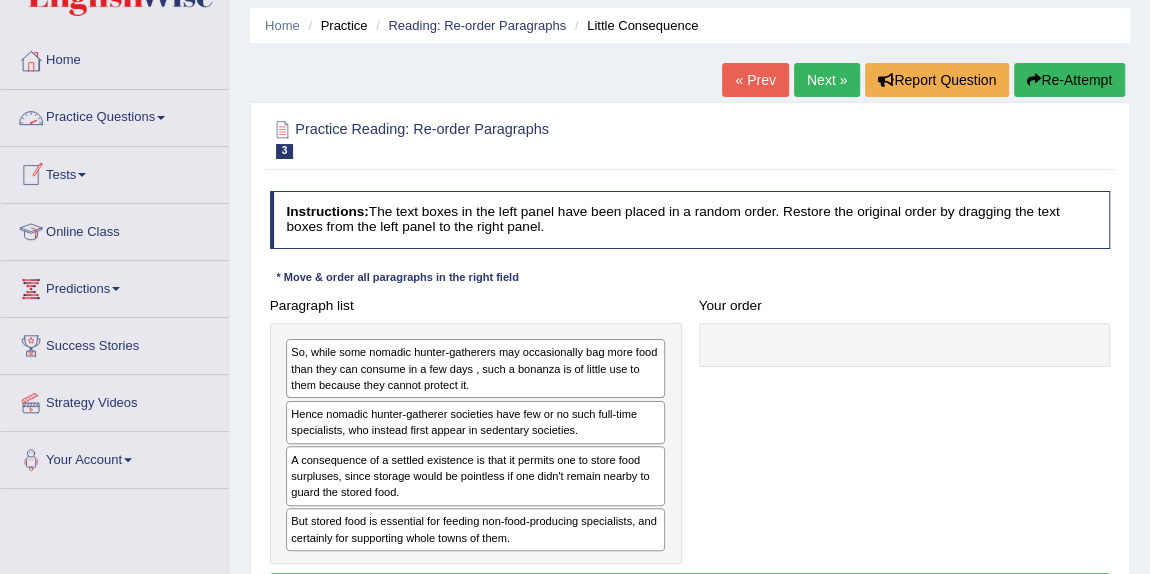 click on "Practice Questions" at bounding box center (115, 115) 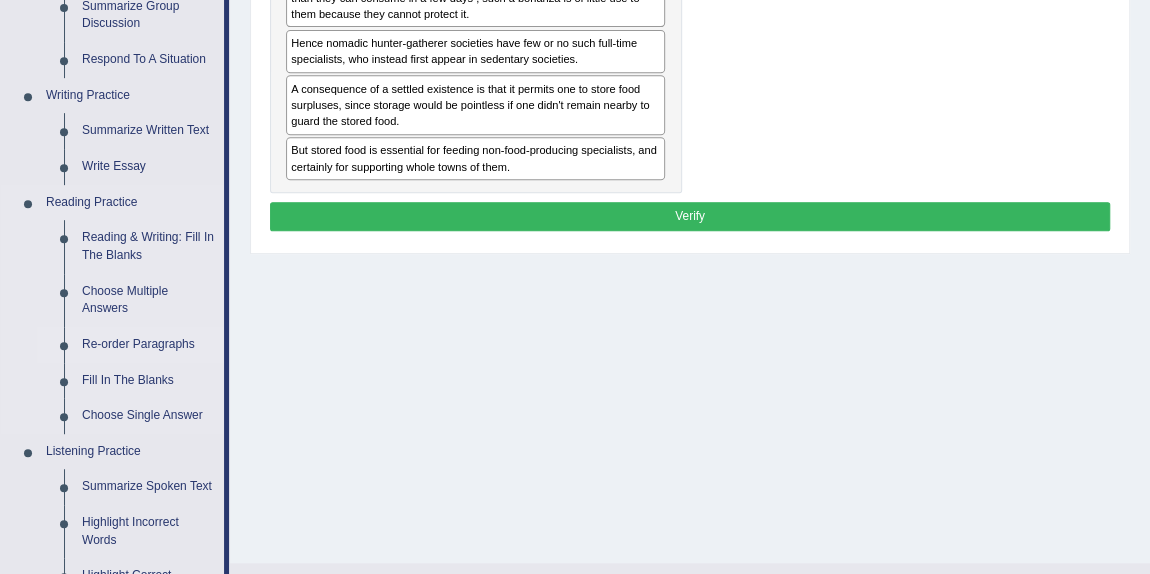 scroll, scrollTop: 439, scrollLeft: 0, axis: vertical 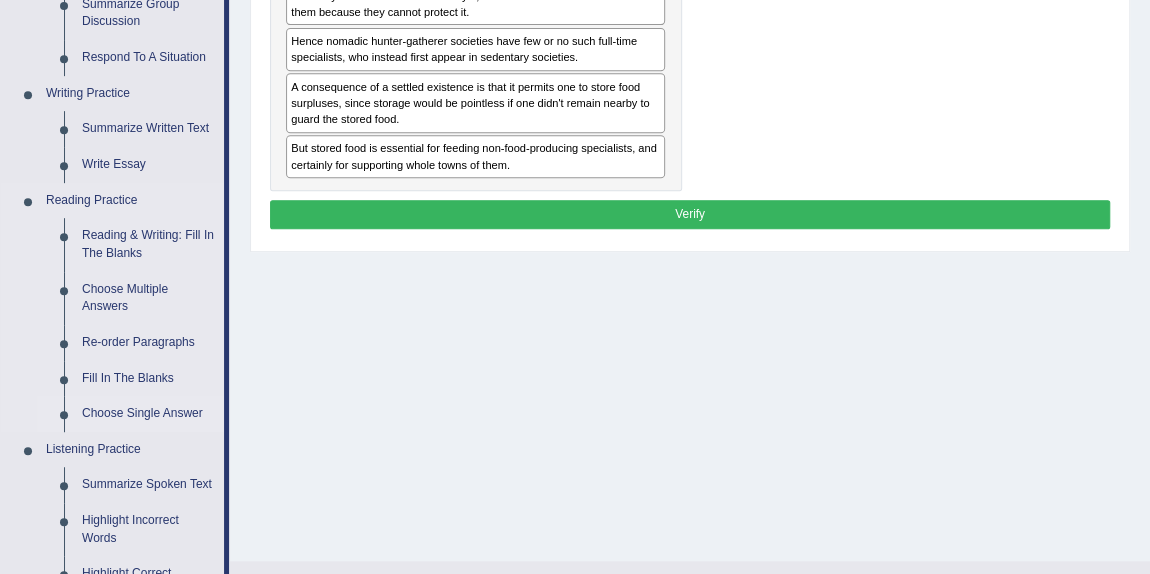 click on "Choose Single Answer" at bounding box center (148, 414) 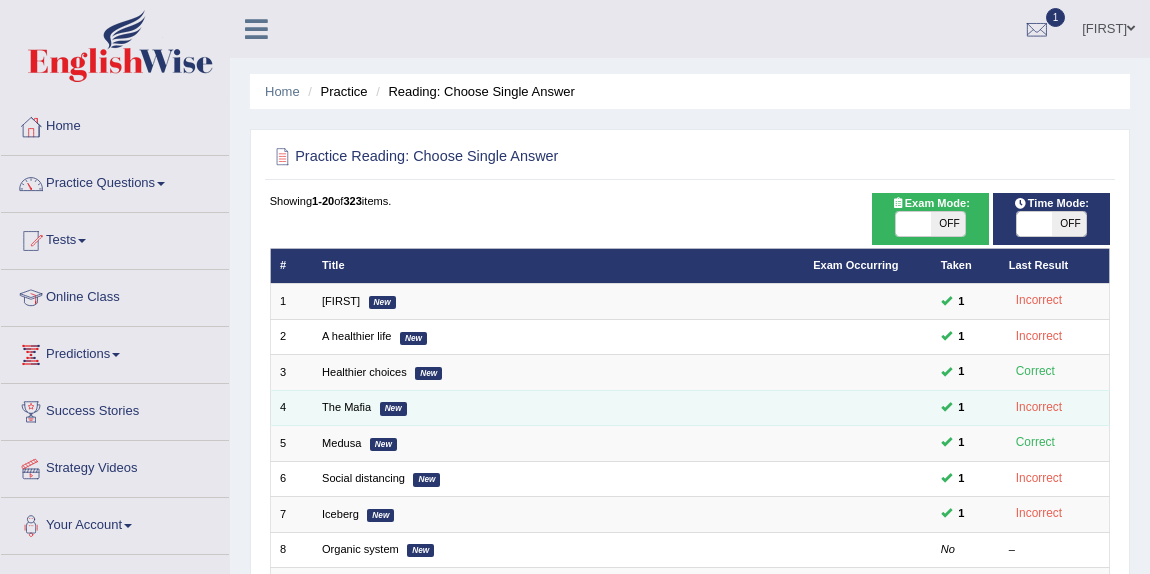 scroll, scrollTop: 0, scrollLeft: 0, axis: both 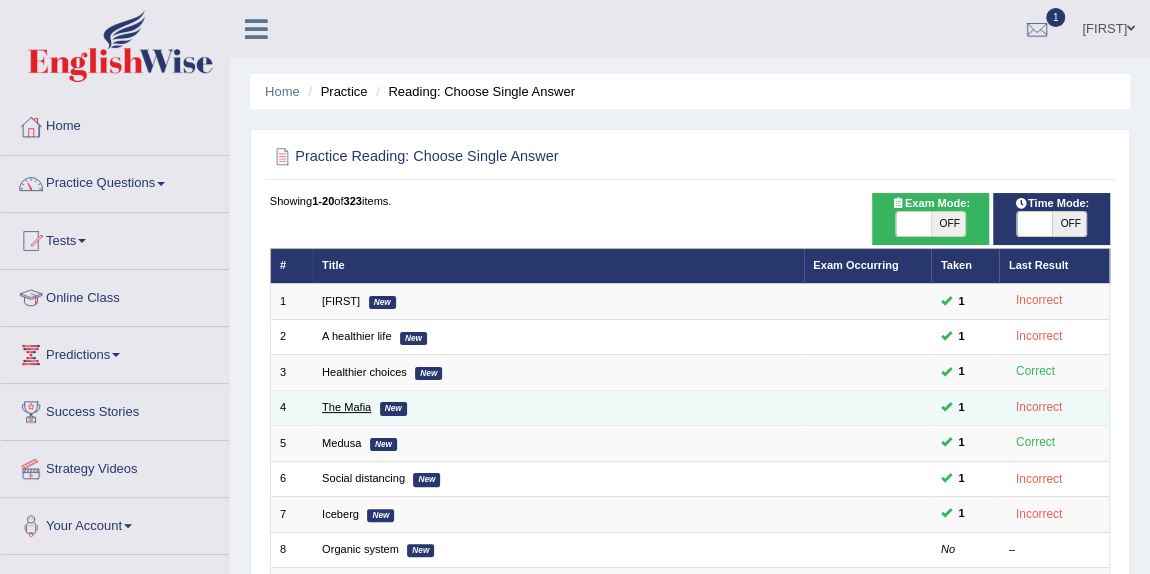 click on "The Mafia" at bounding box center (346, 407) 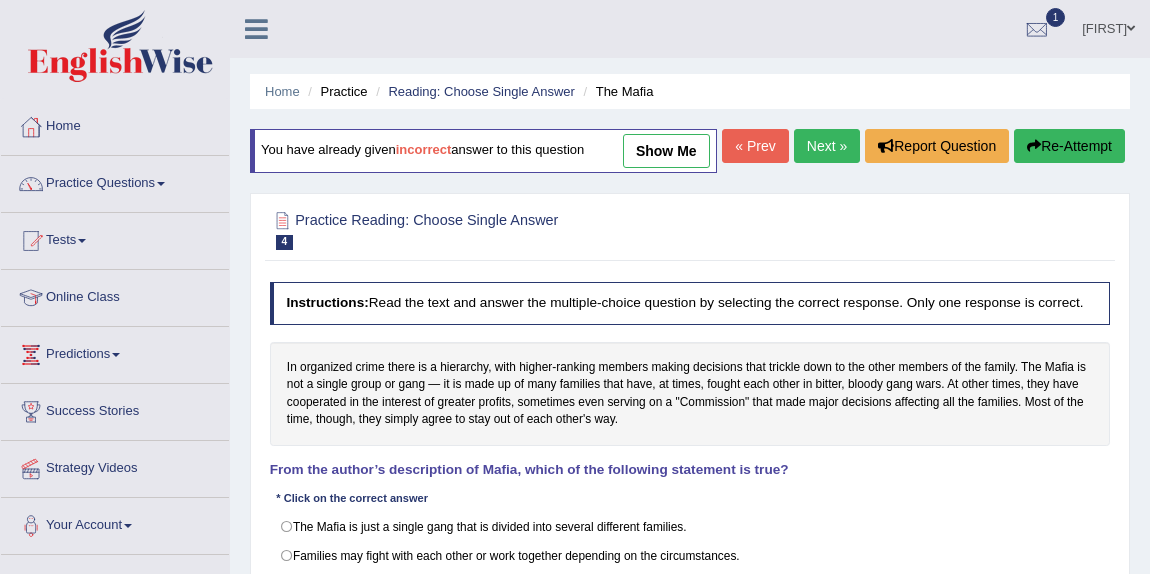 scroll, scrollTop: 0, scrollLeft: 0, axis: both 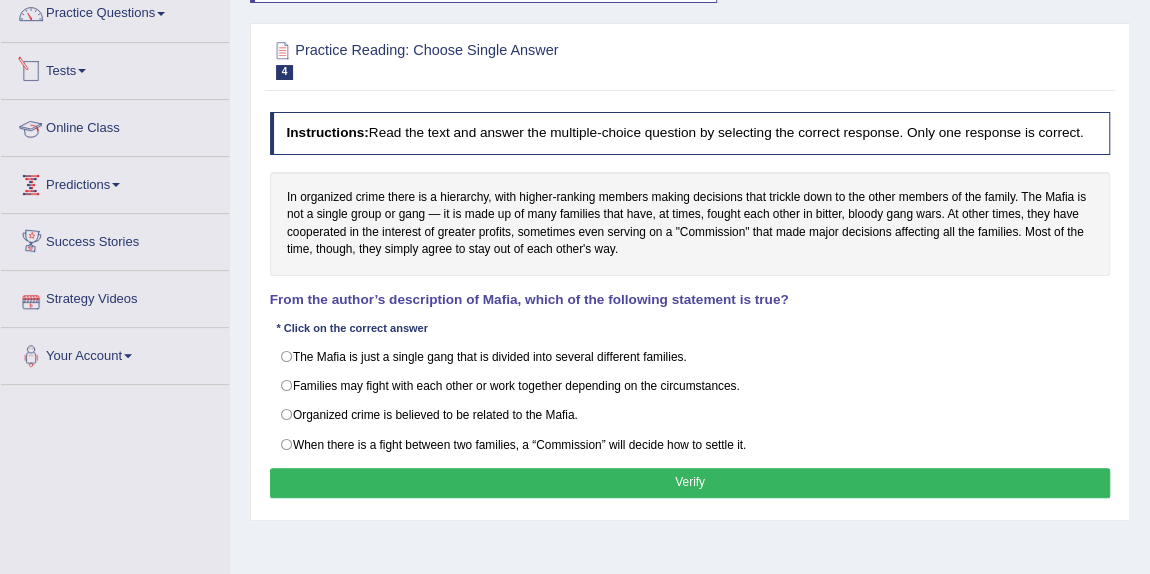 click on "Tests" at bounding box center (115, 68) 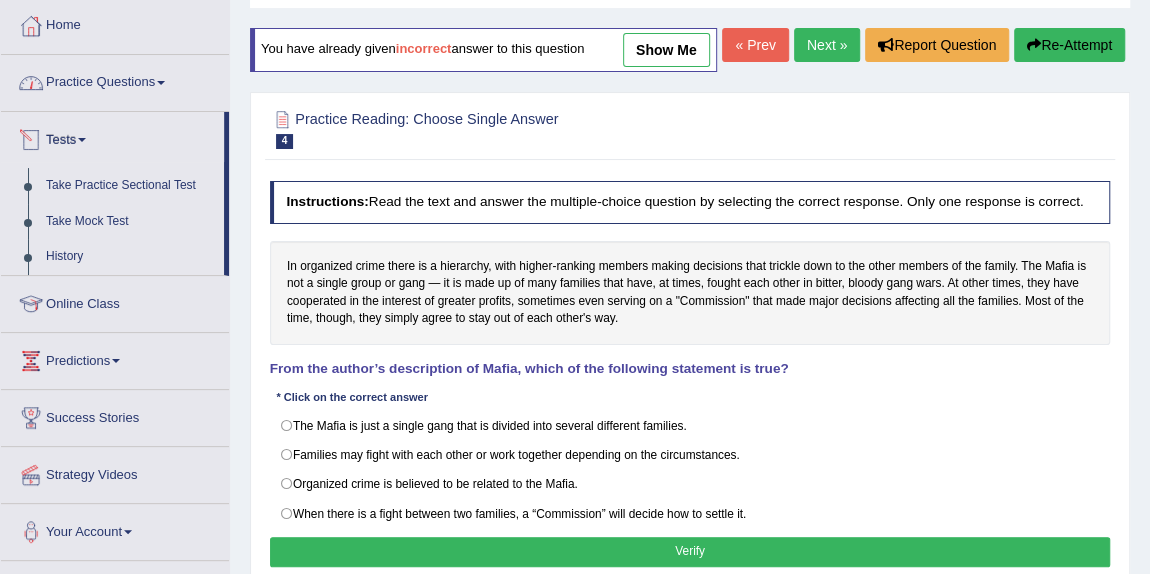 scroll, scrollTop: 99, scrollLeft: 0, axis: vertical 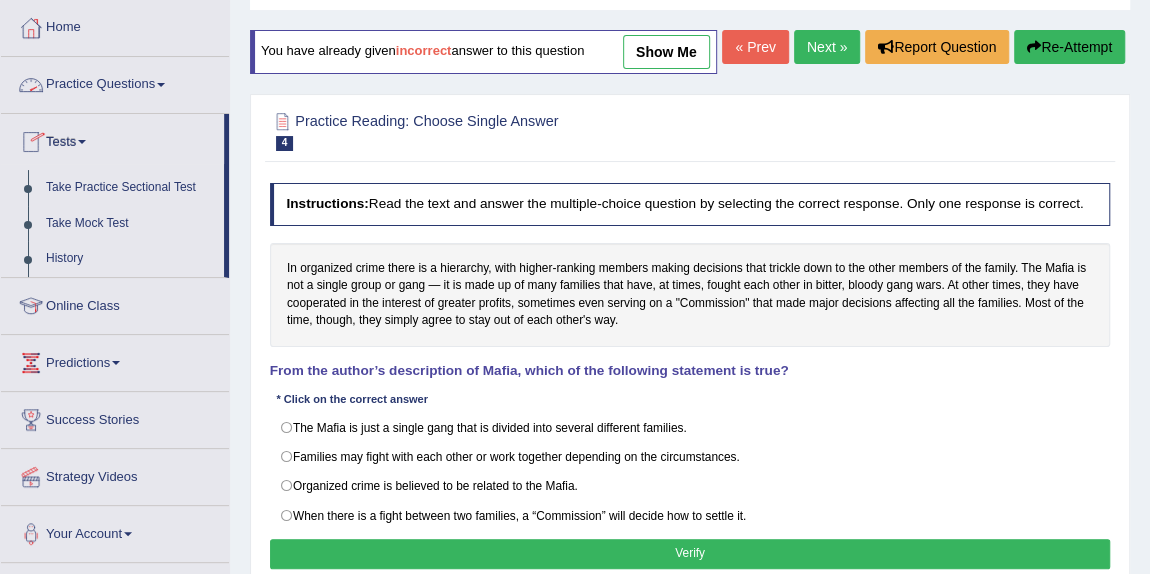 click on "Practice Questions" at bounding box center [115, 82] 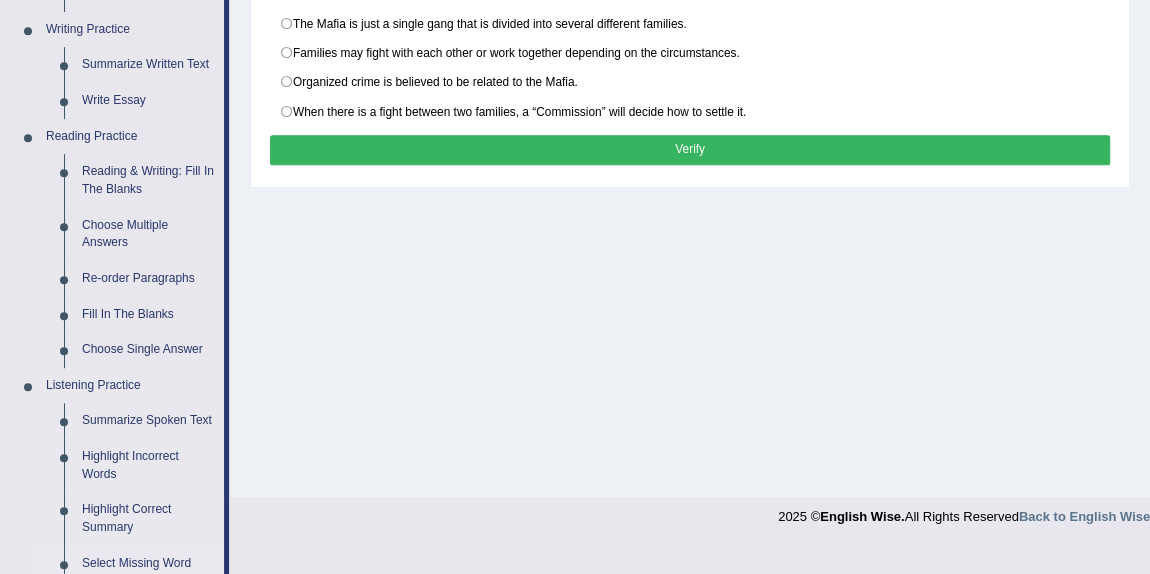 scroll, scrollTop: 497, scrollLeft: 0, axis: vertical 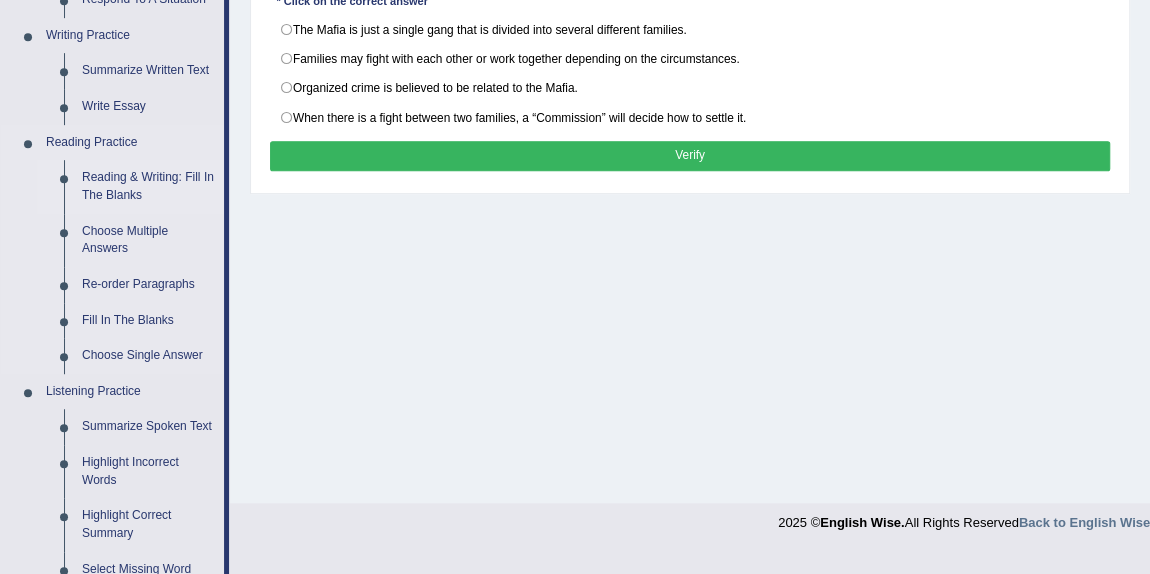 click on "Reading & Writing: Fill In The Blanks" at bounding box center (148, 186) 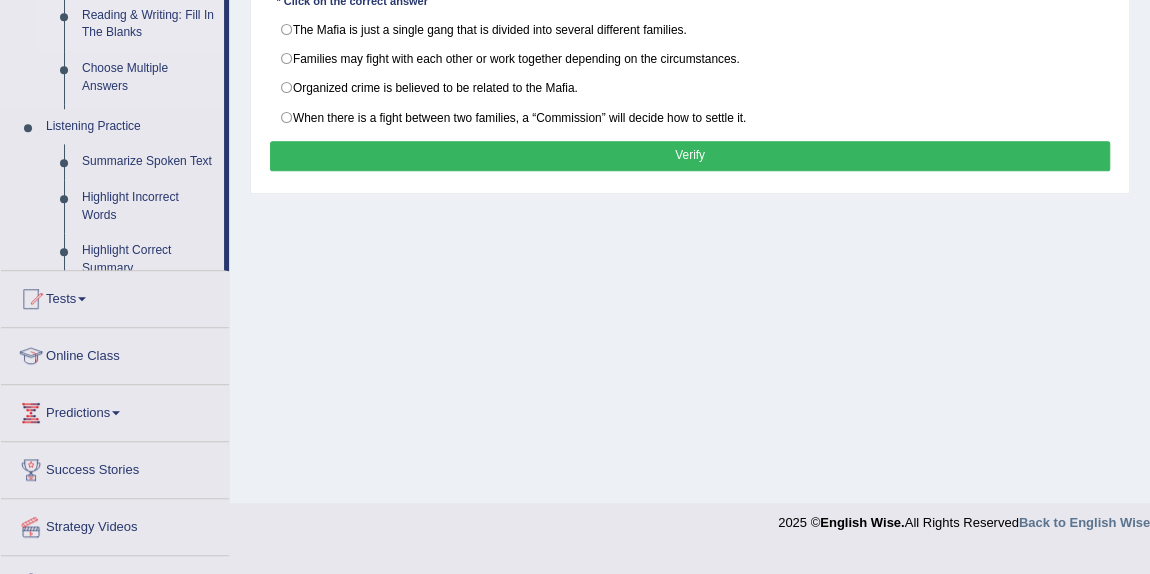scroll, scrollTop: 476, scrollLeft: 0, axis: vertical 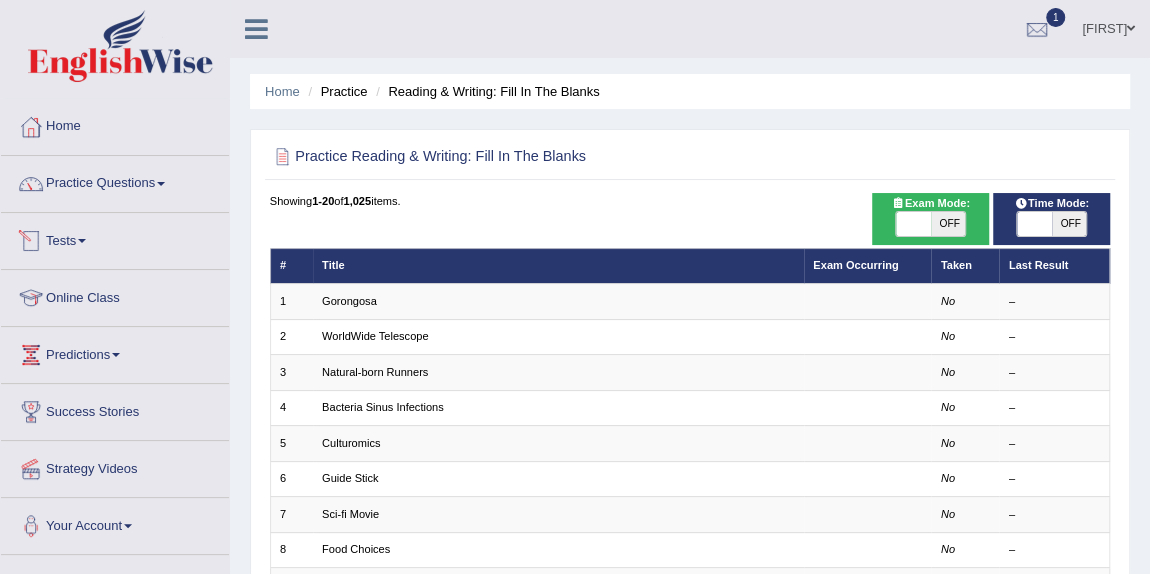 click on "Tests" at bounding box center [115, 238] 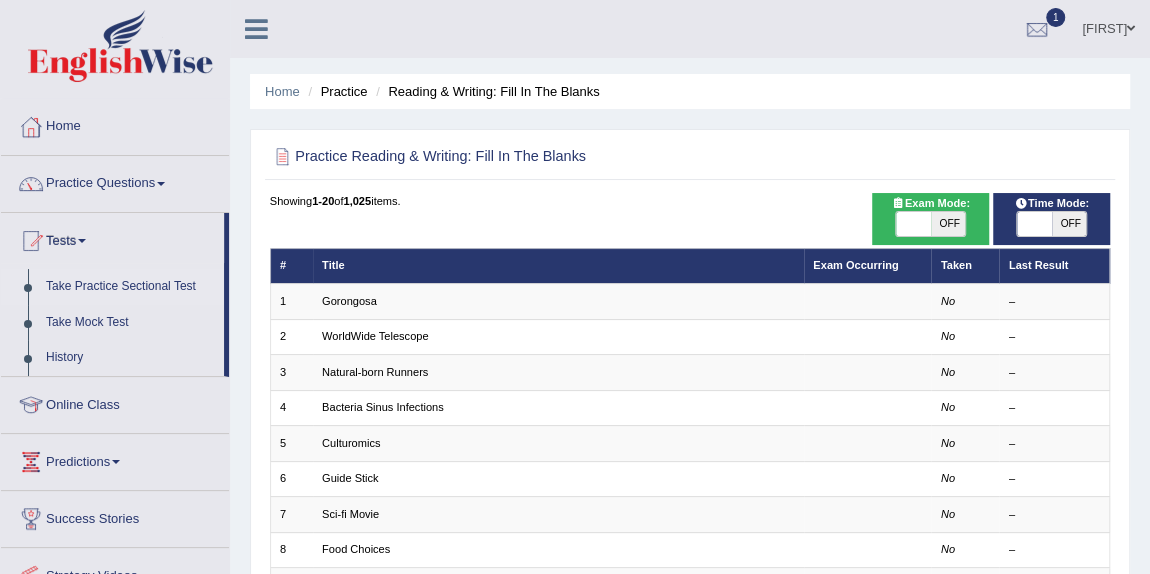 click on "Take Practice Sectional Test" at bounding box center (130, 287) 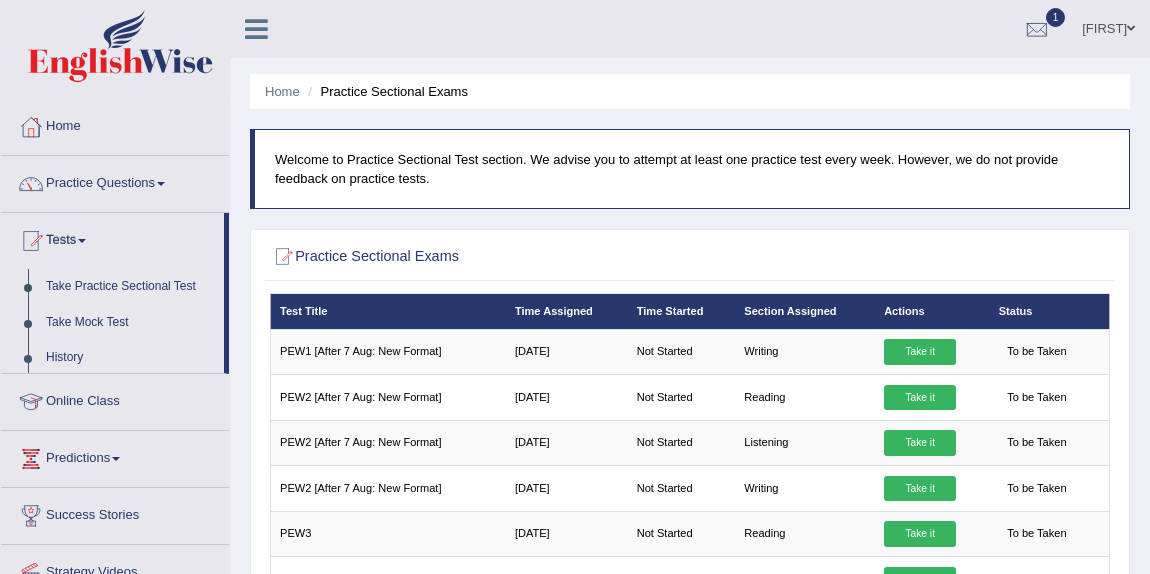 scroll, scrollTop: 0, scrollLeft: 0, axis: both 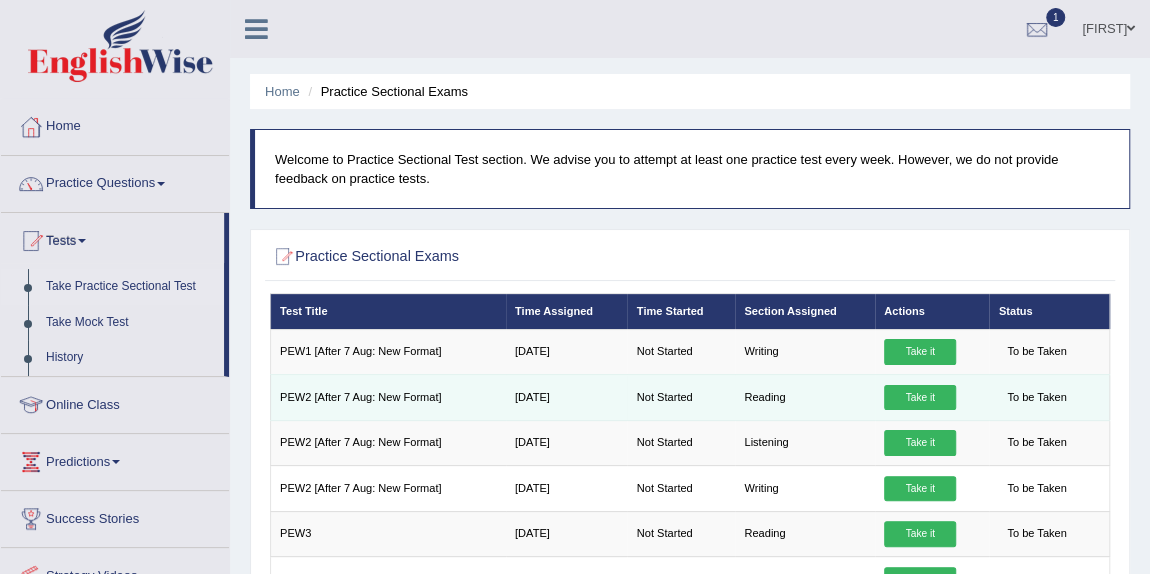 click on "Take it" at bounding box center (920, 398) 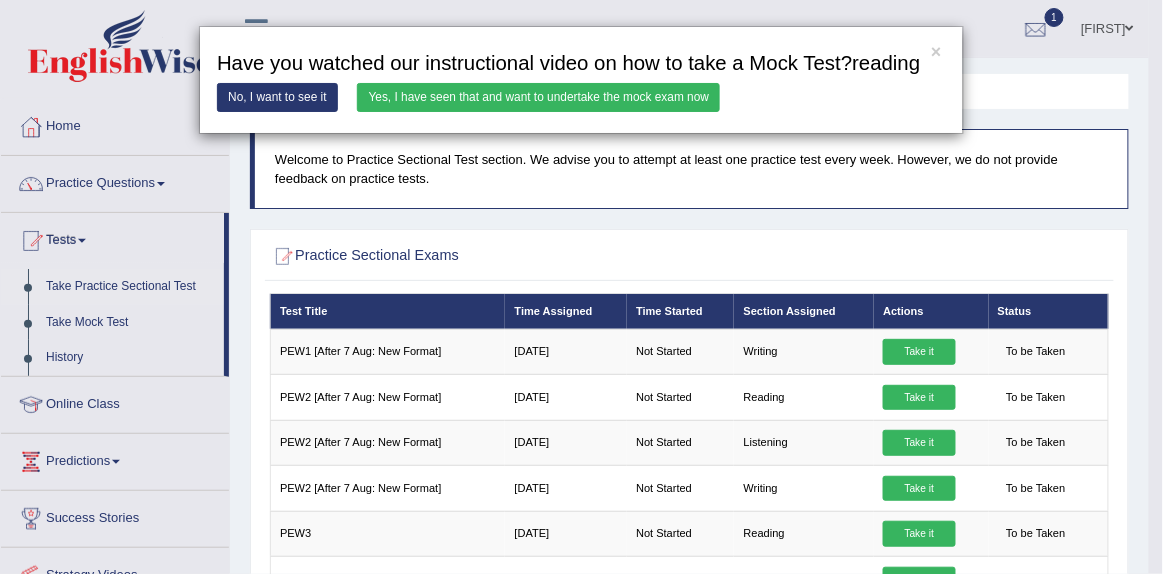 click on "Yes, I have seen that and want to undertake the mock exam now" at bounding box center [538, 97] 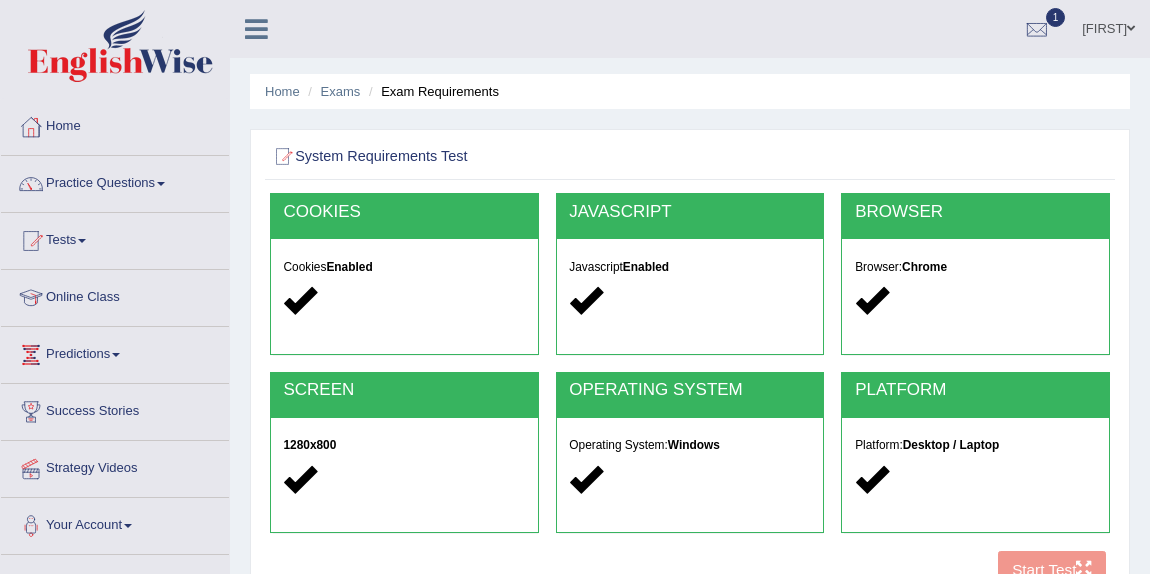scroll, scrollTop: 0, scrollLeft: 0, axis: both 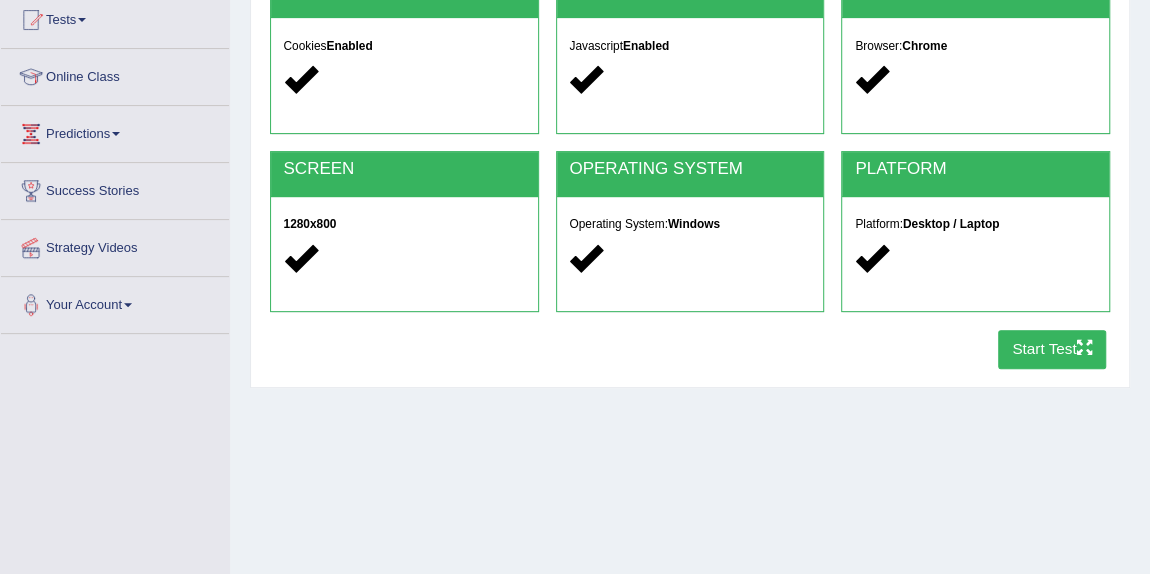 click on "Start Test" at bounding box center (1052, 349) 